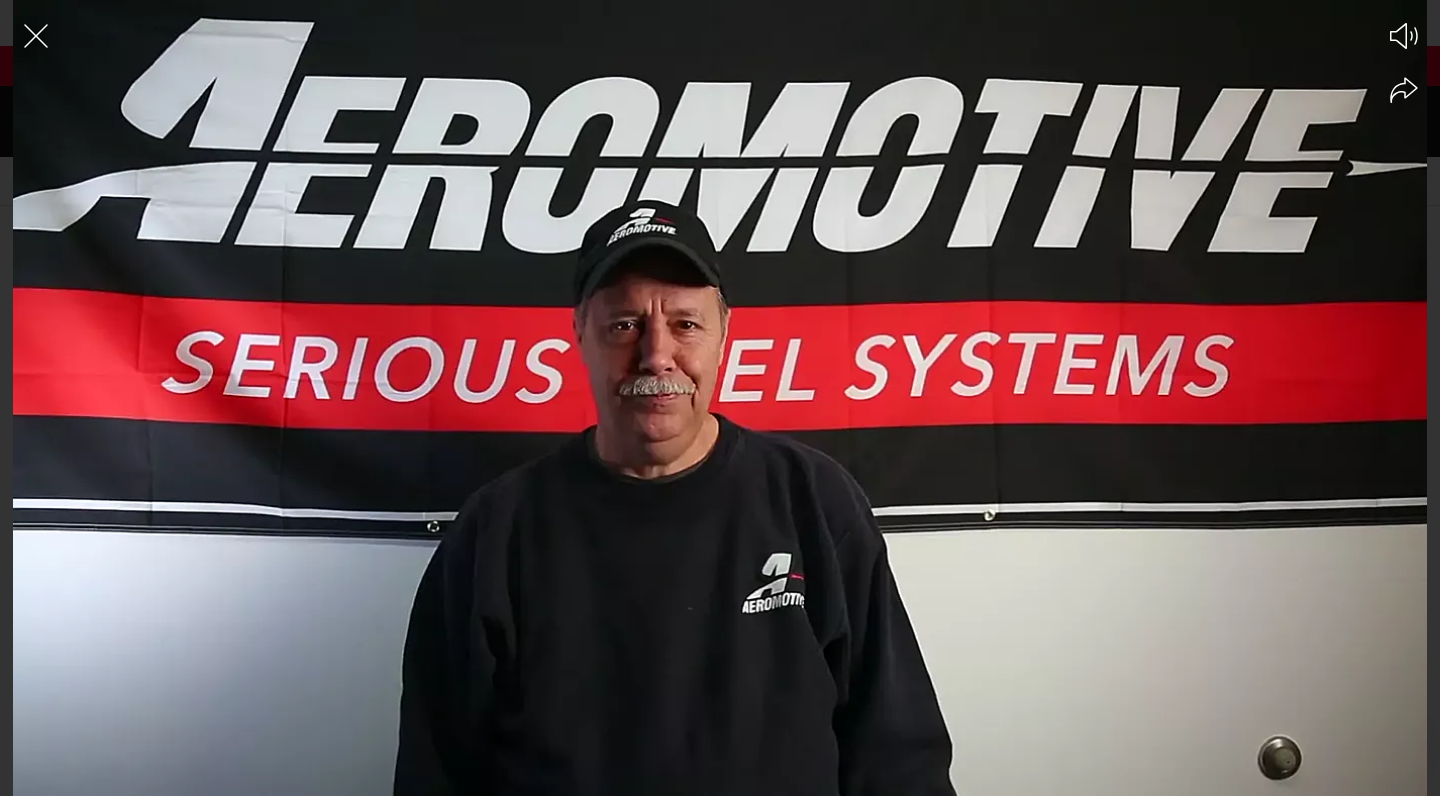 scroll, scrollTop: 0, scrollLeft: 0, axis: both 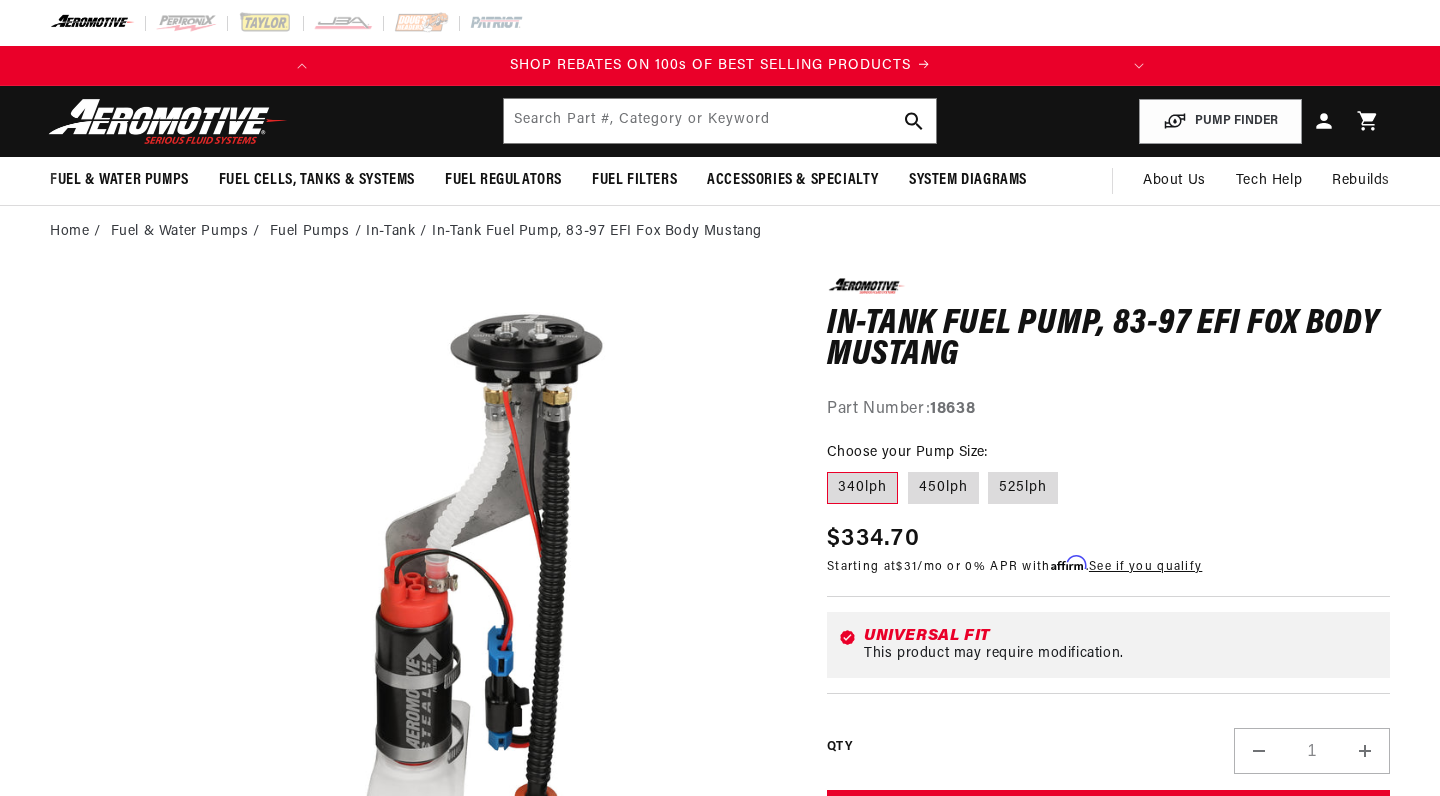 click on "0.0 star rating      Write a review
In-Tank Fuel Pump, 83-97 EFI Fox Body Mustang
In-Tank Fuel Pump, 83-97 EFI Fox Body Mustang
0.0 star rating      Write a review
Part Number:  18638" at bounding box center [1108, 350] 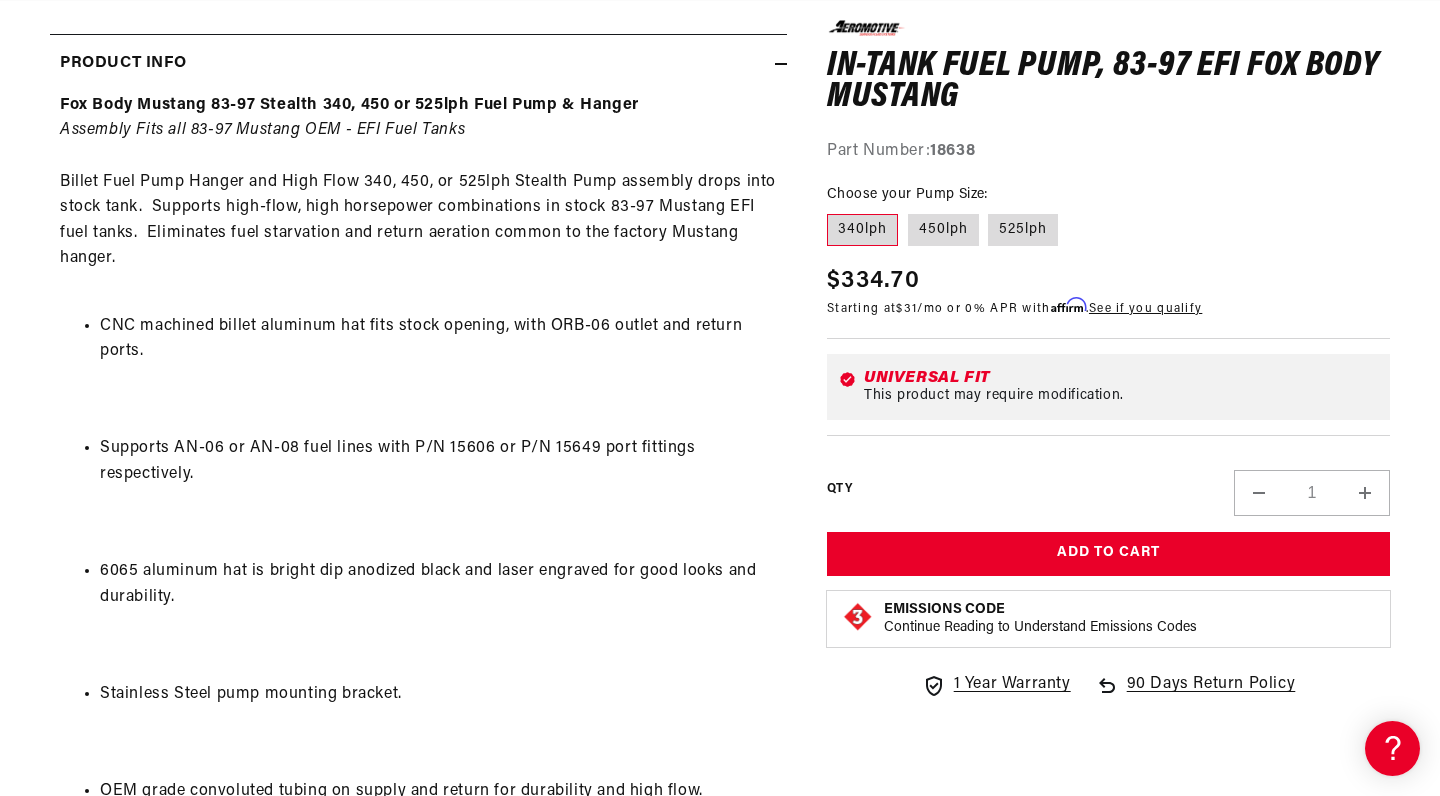 scroll, scrollTop: 976, scrollLeft: 0, axis: vertical 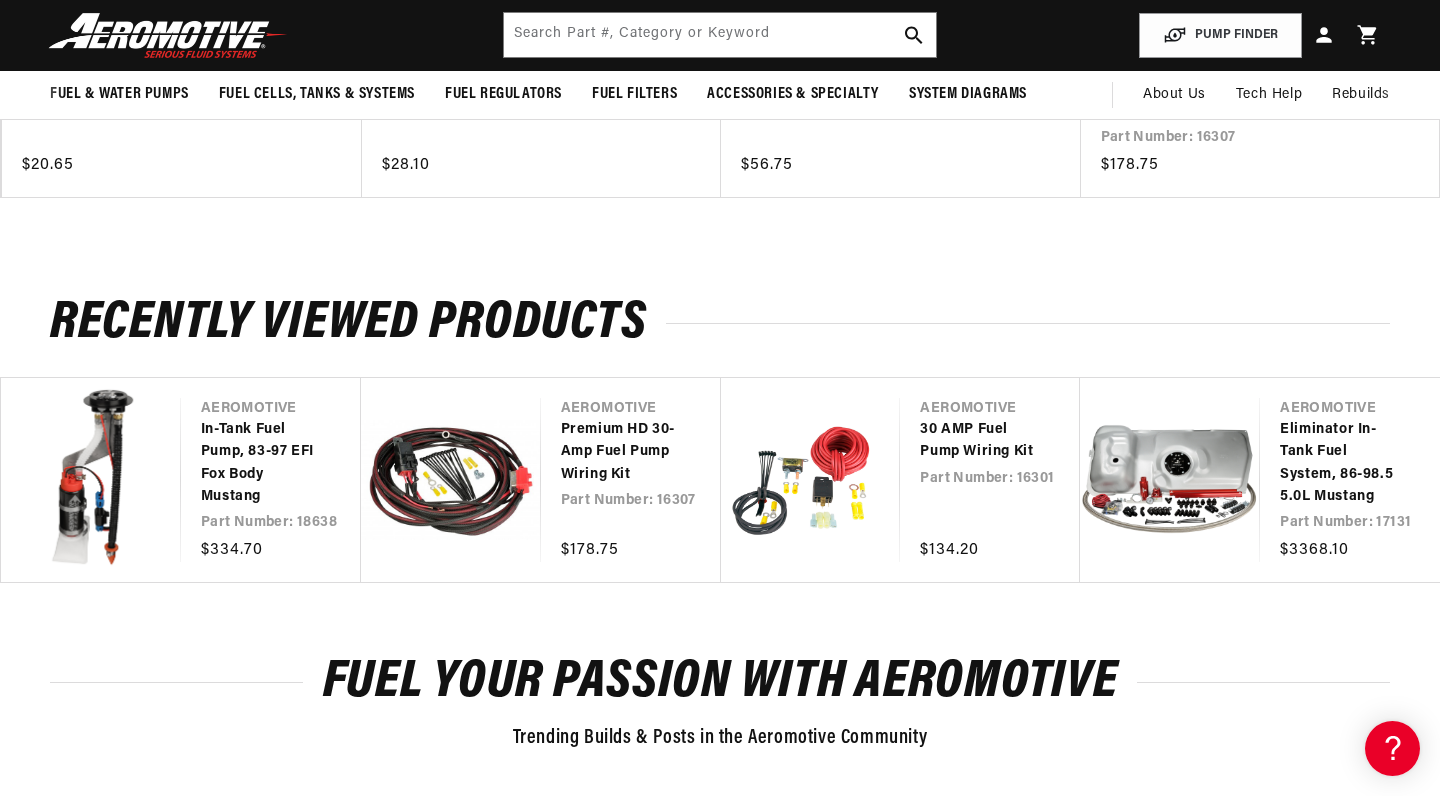click on "Fuel Your Passion with Aeromotive
Trending Builds & Posts in the Aeromotive Community
R        rjdrifts                 04/02/24          Updating and upgrading the fuel system with nothing but the best aeromotive ⚡️🌶️🤘🏼 let’s gooooo!!!
-
#aeromotive   #fuel   #power   #aeromotivefuelsystems        READ MORE...   READ LESS          Was this review helpful?           1          0               #        #aeromotive                           That Ram fits in on that rack like a damn glove haha. Definitely cool to have them both home.  #hellcatram   #zl1500   #obstheworld   #killerperformancekc   #streetcartakeover   #weldwheels   #holleyefi   #igniteracingfuel   #aeromotive   #qa1equipped        READ MORE...   READ LESS          Was this review helpful?           1          0               #        #aeromotive                          #roadkillshow   #roadkillnights   #dodge" at bounding box center (720, 830) 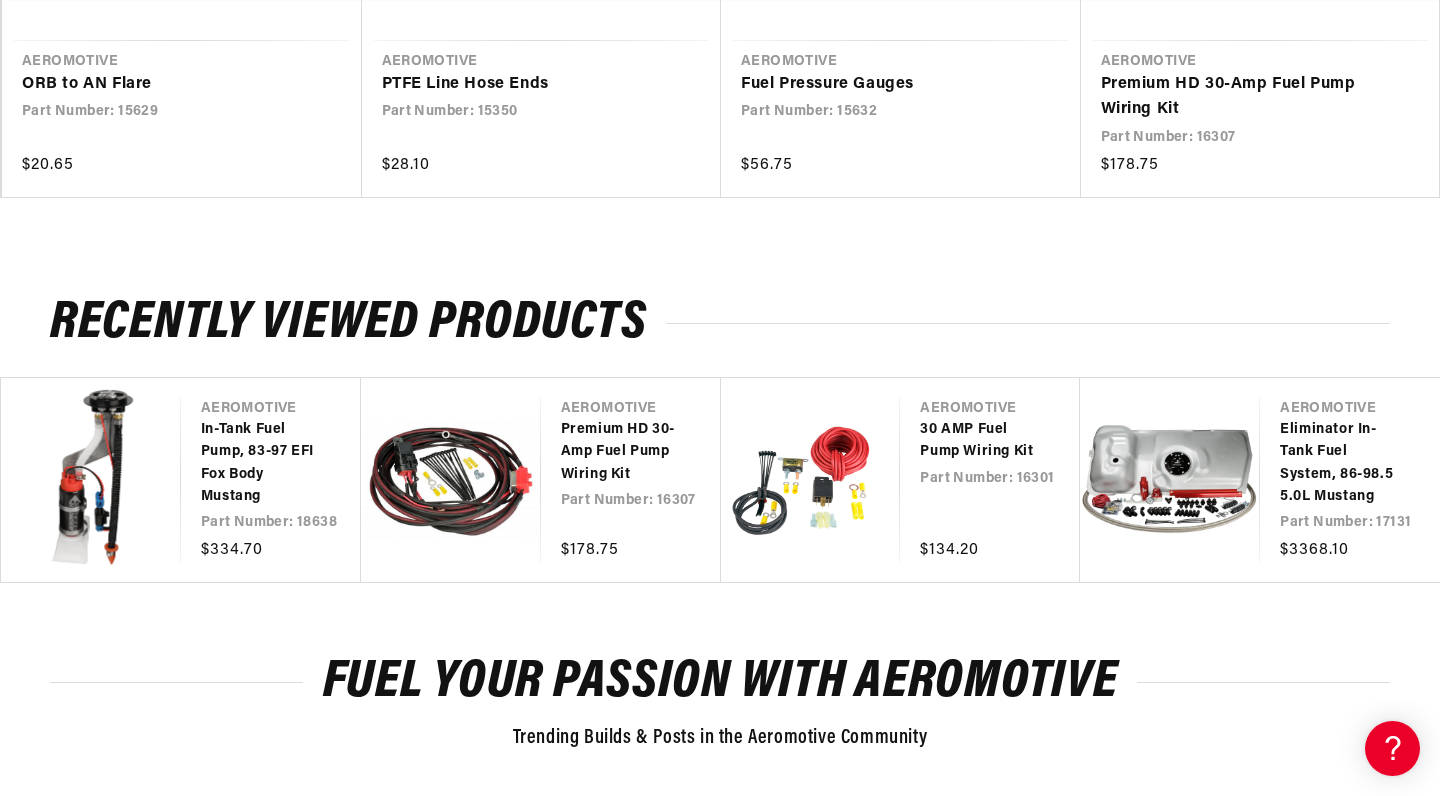 scroll, scrollTop: 6227, scrollLeft: 0, axis: vertical 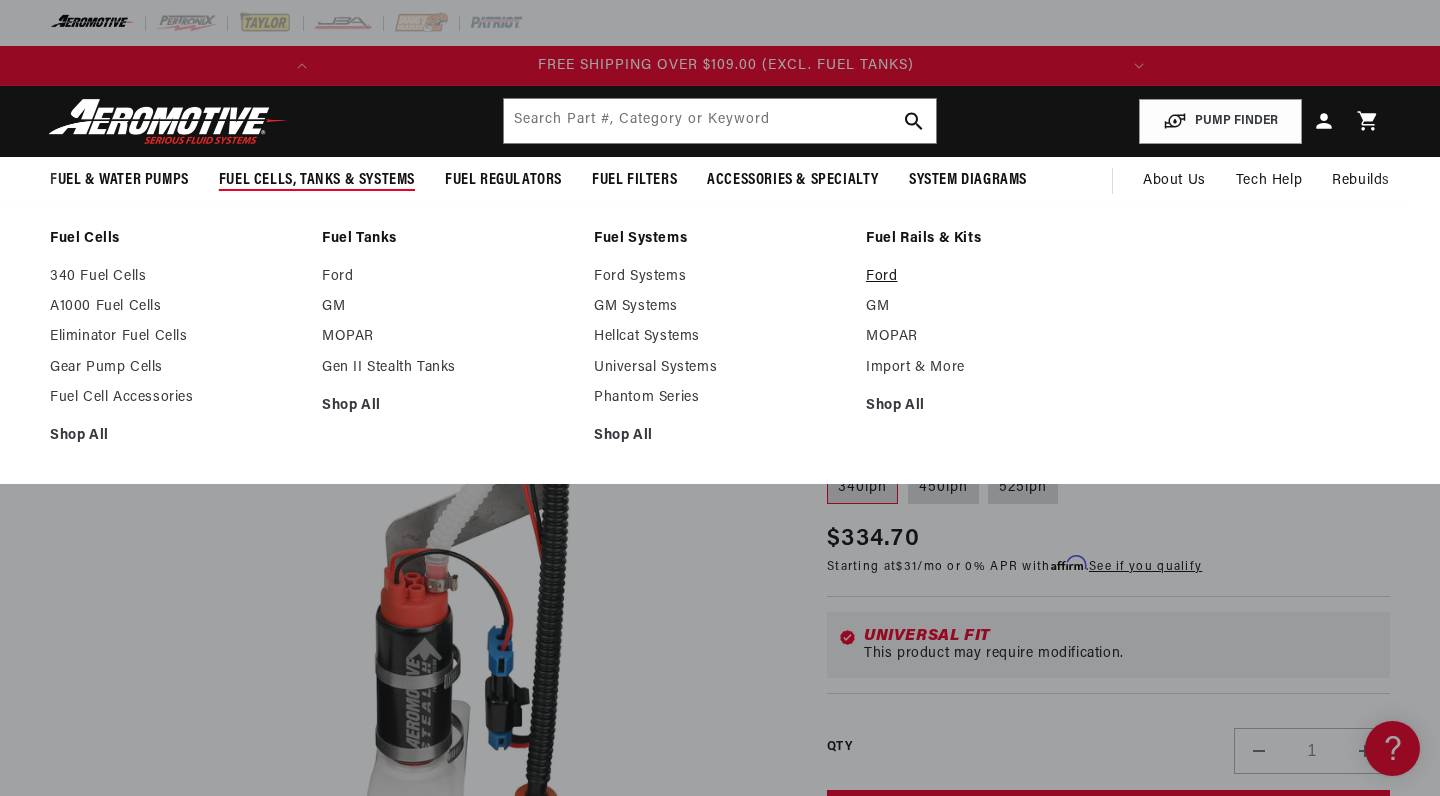 click on "Ford" at bounding box center (992, 277) 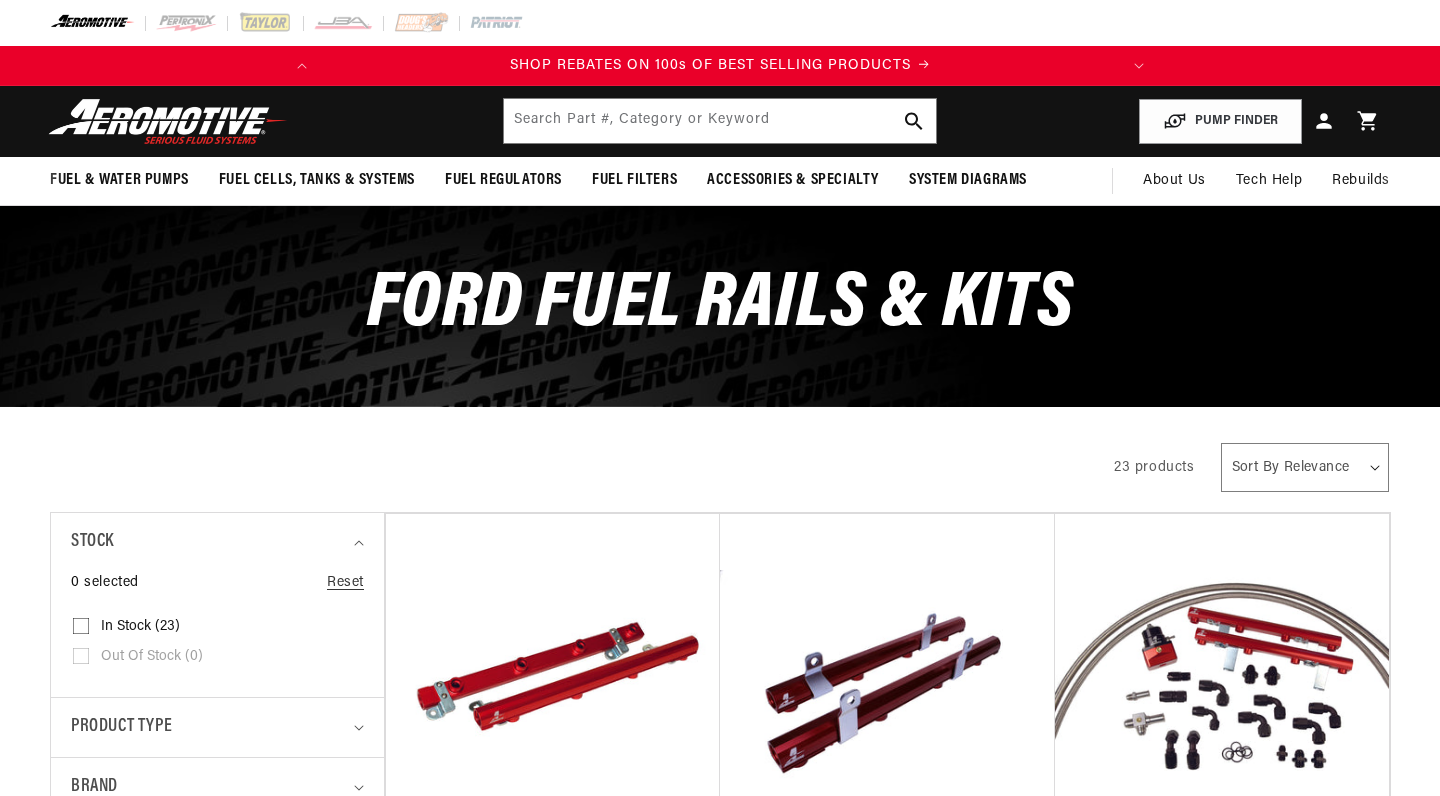 scroll, scrollTop: 0, scrollLeft: 0, axis: both 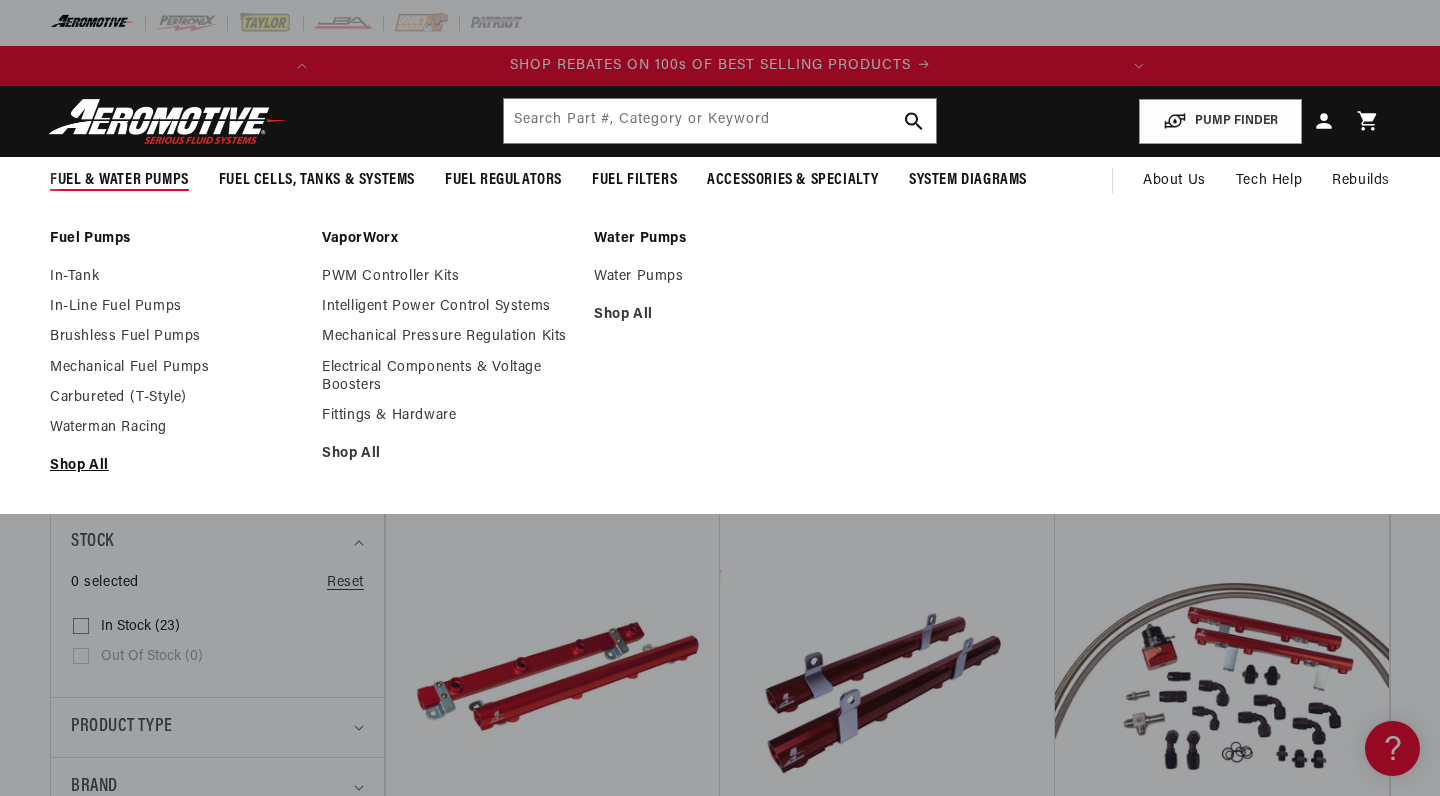 click on "Shop All" at bounding box center [176, 466] 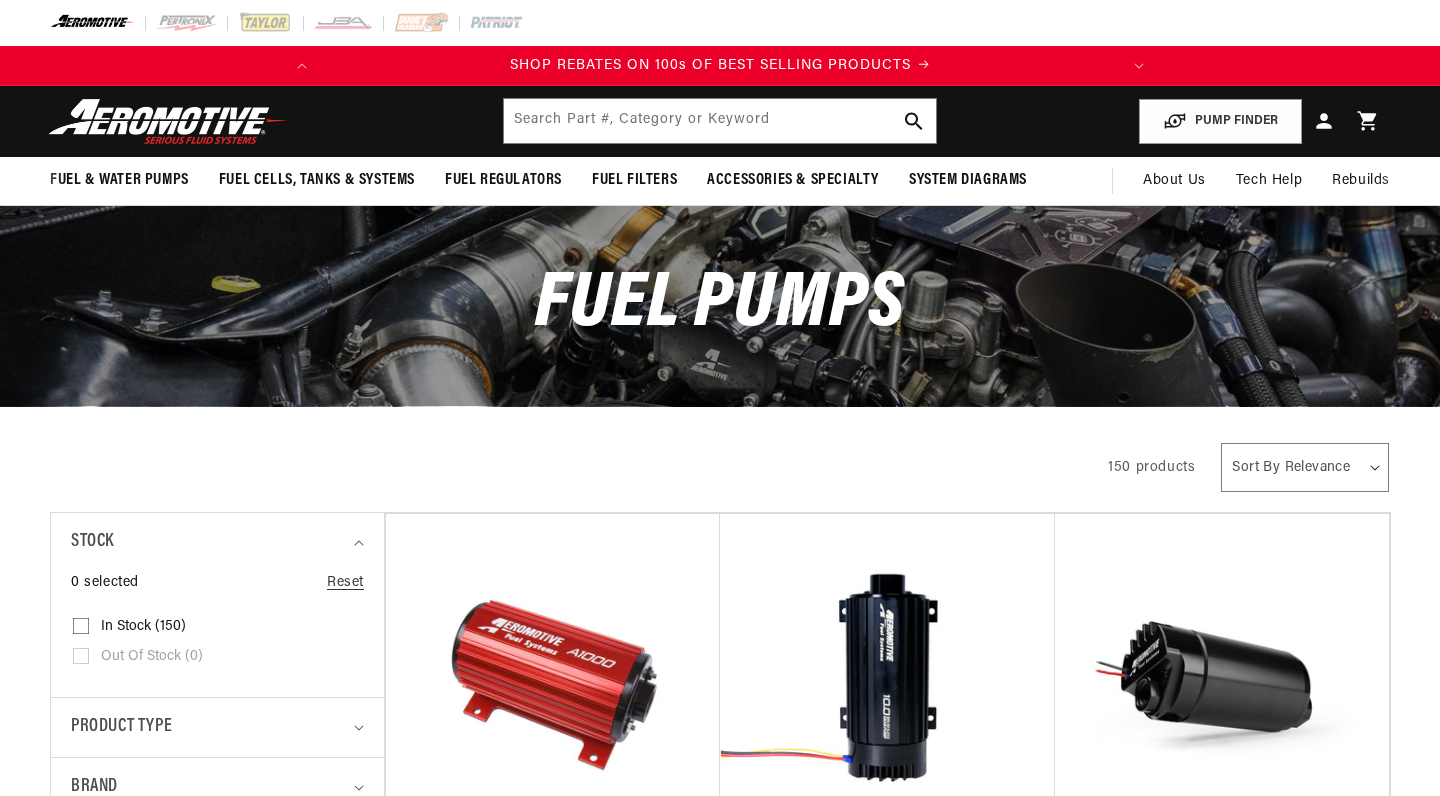 scroll, scrollTop: 0, scrollLeft: 0, axis: both 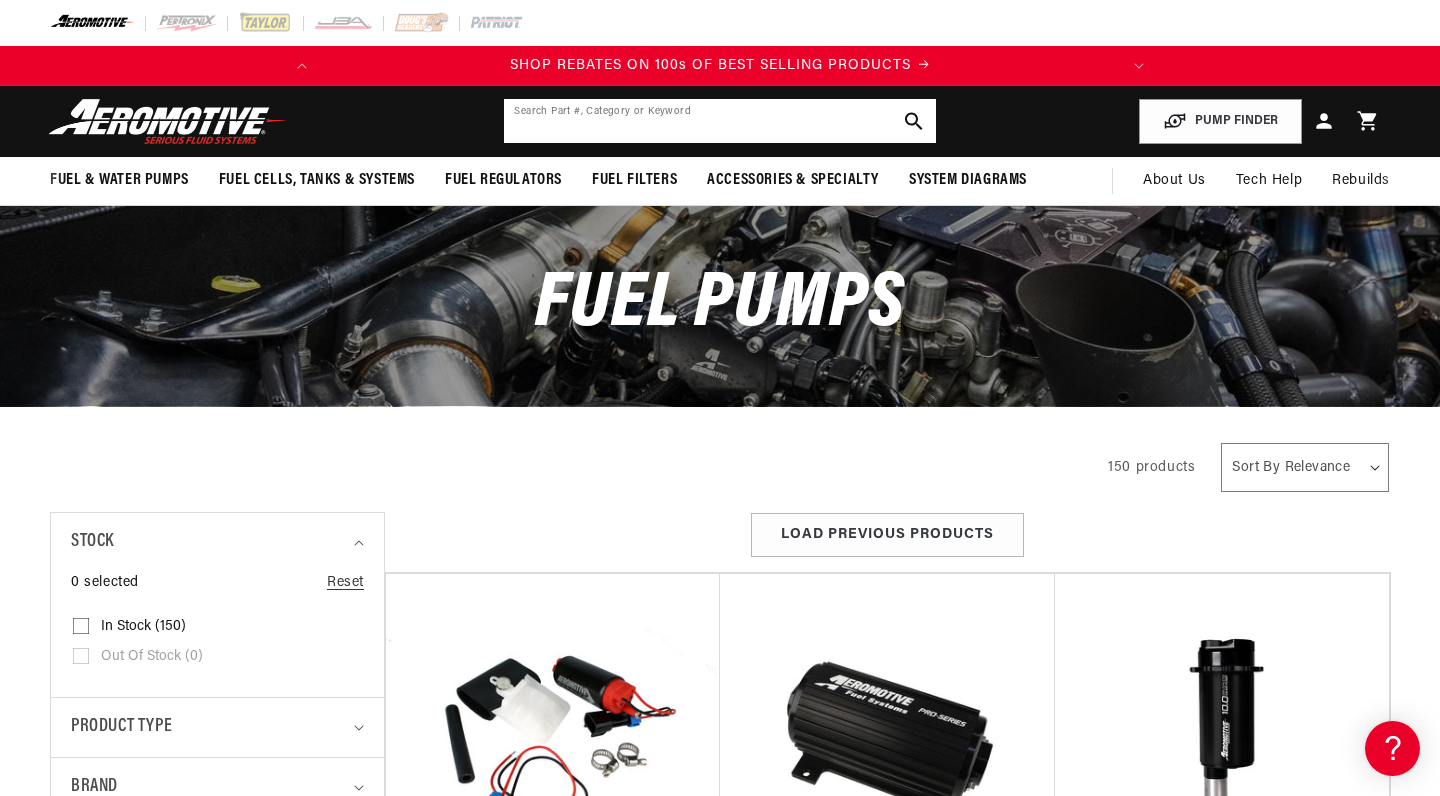 click 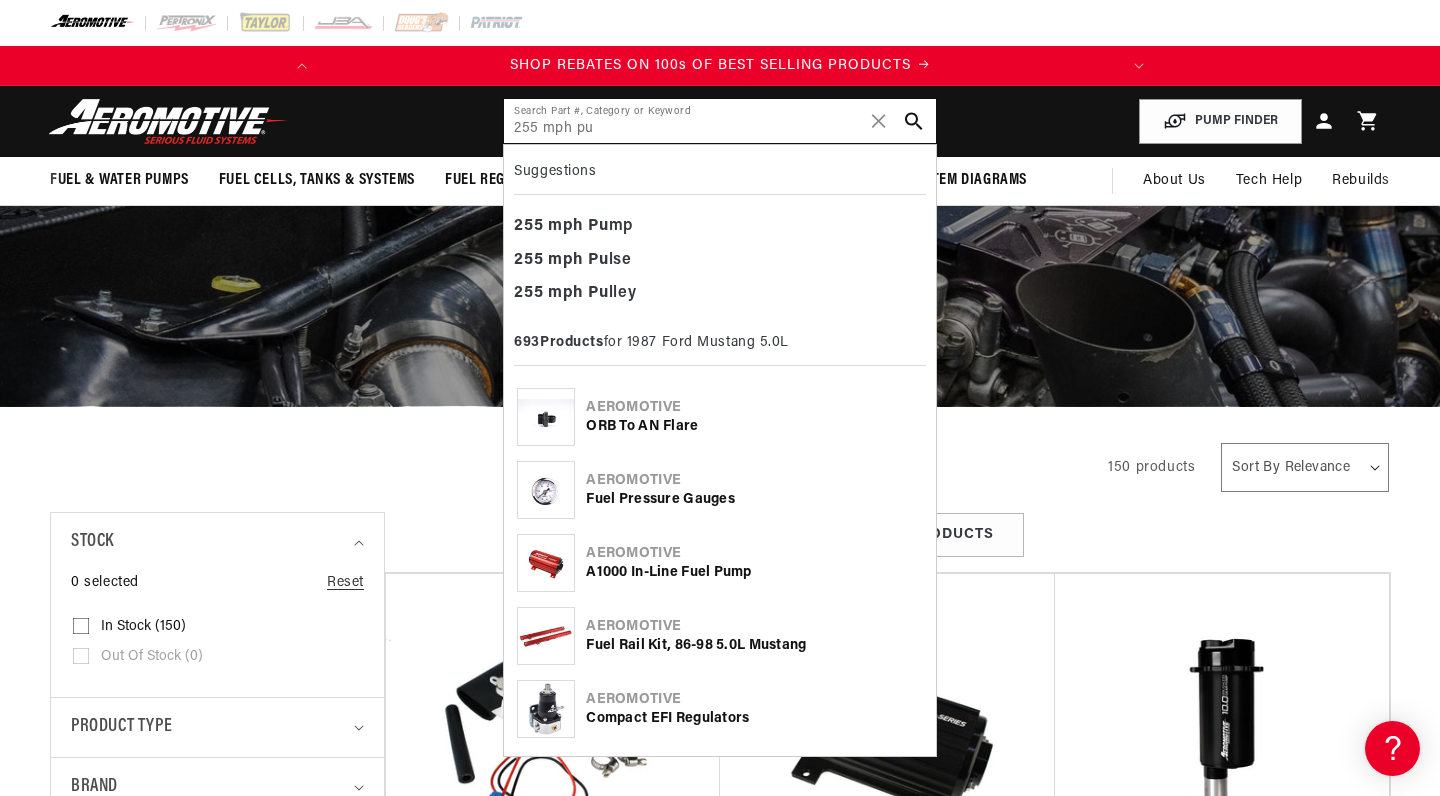 scroll, scrollTop: 0, scrollLeft: 791, axis: horizontal 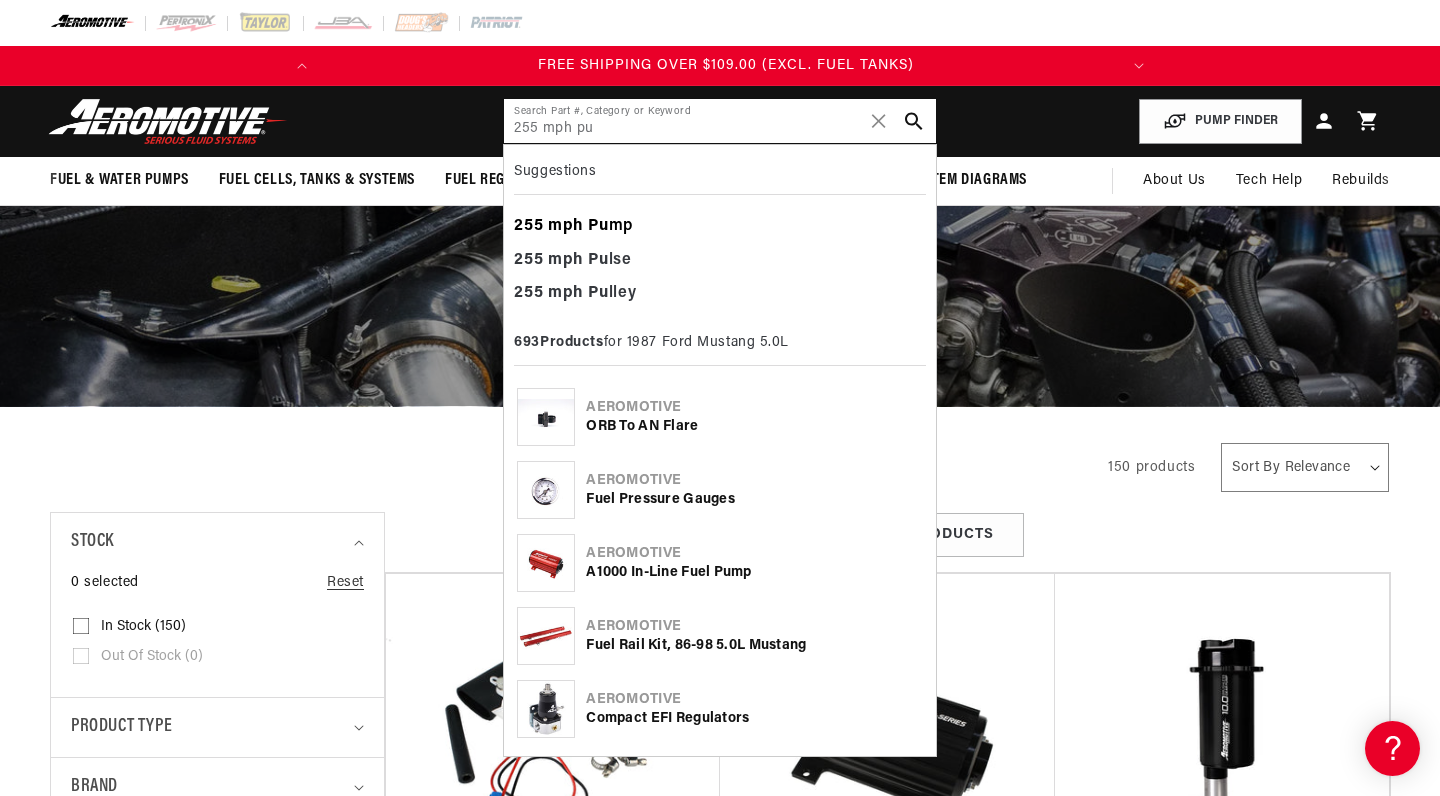 type on "255 mph pu" 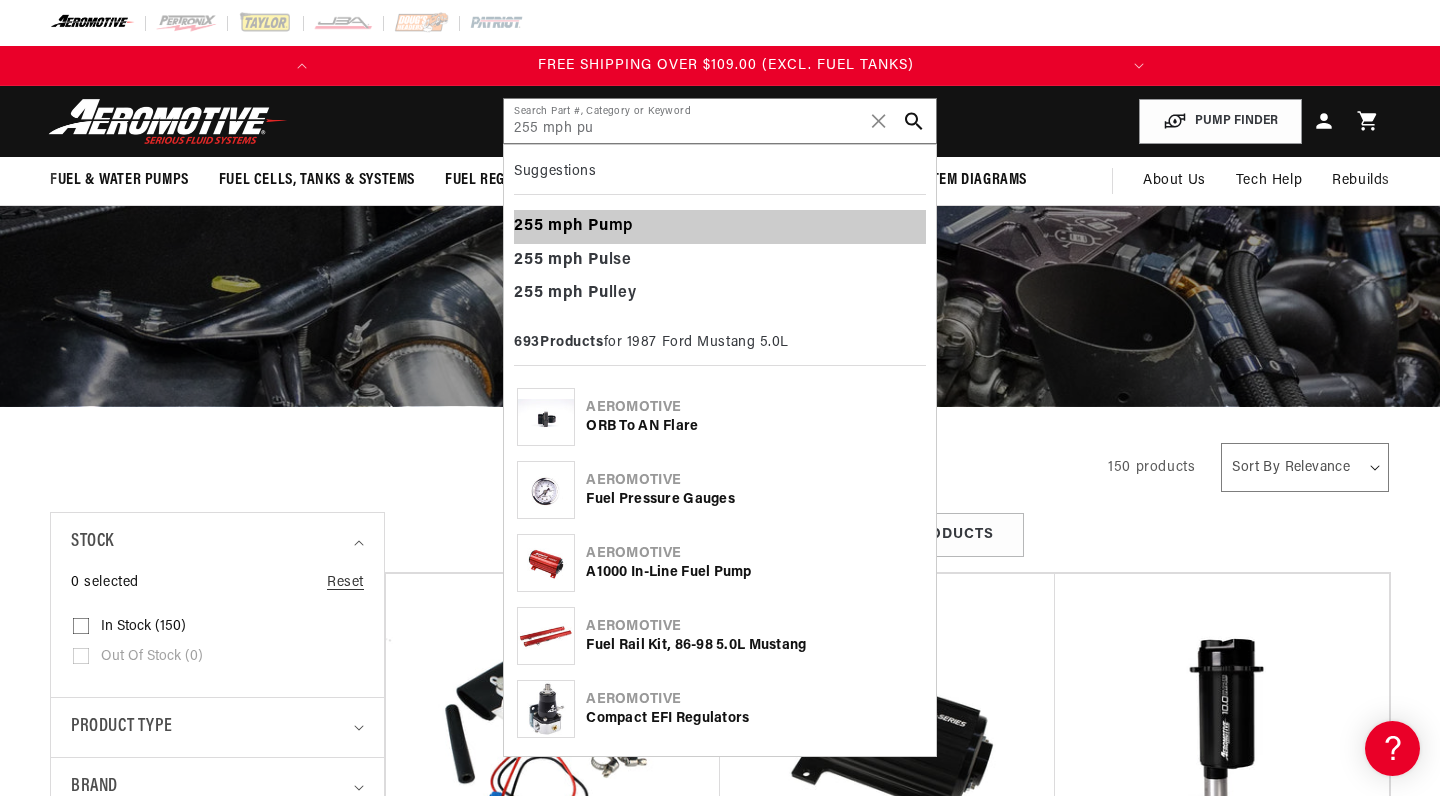 click on "Pu" 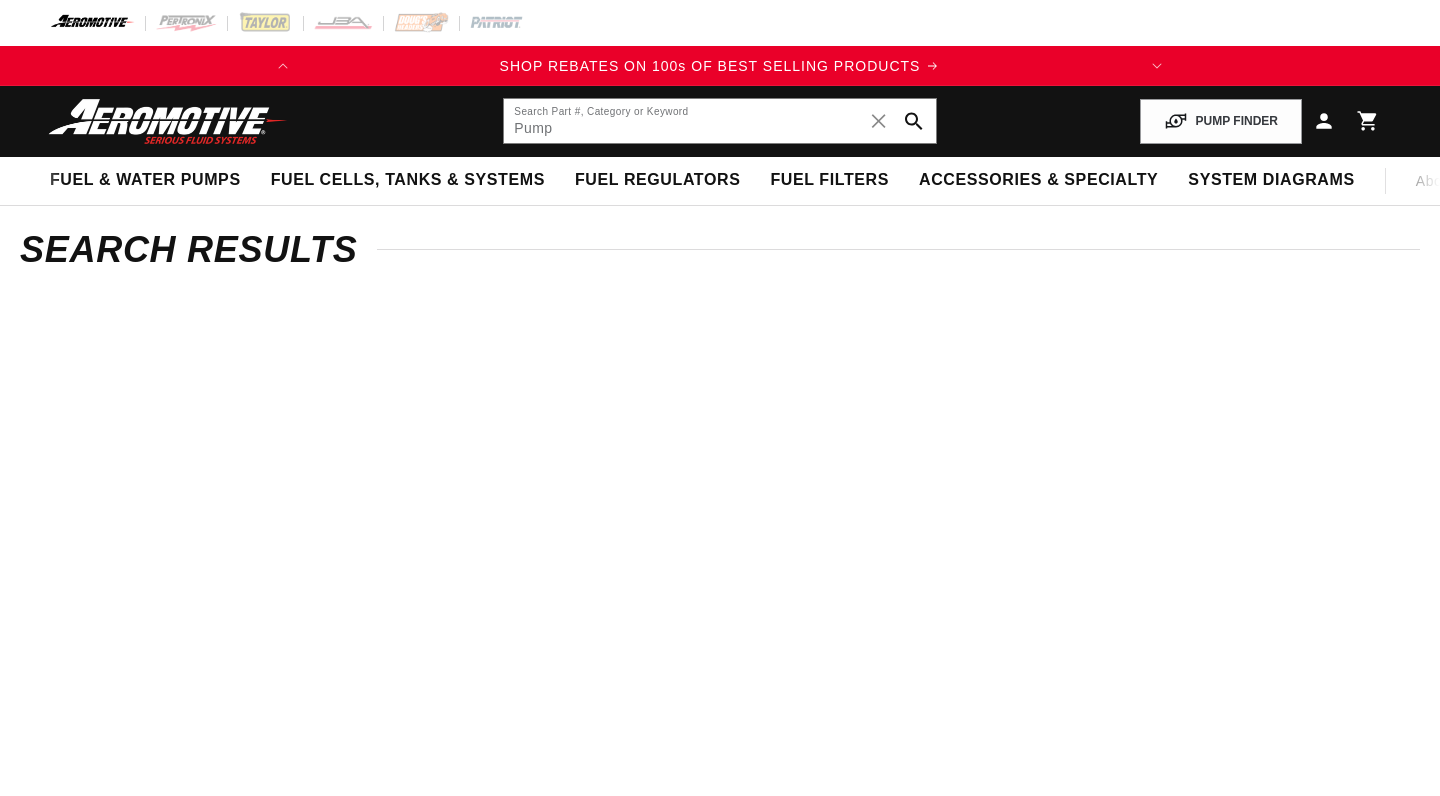 select on "1987" 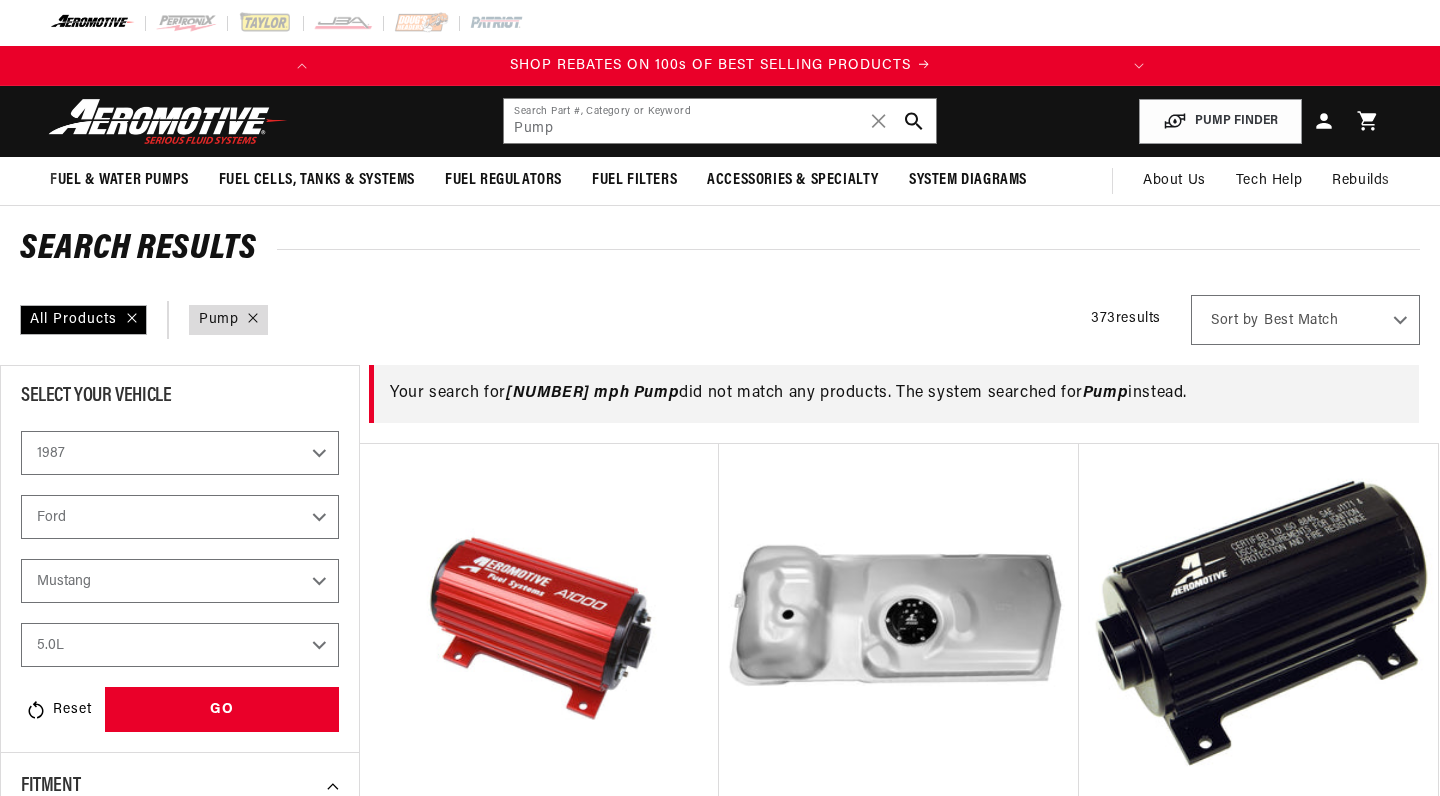 scroll, scrollTop: 0, scrollLeft: 0, axis: both 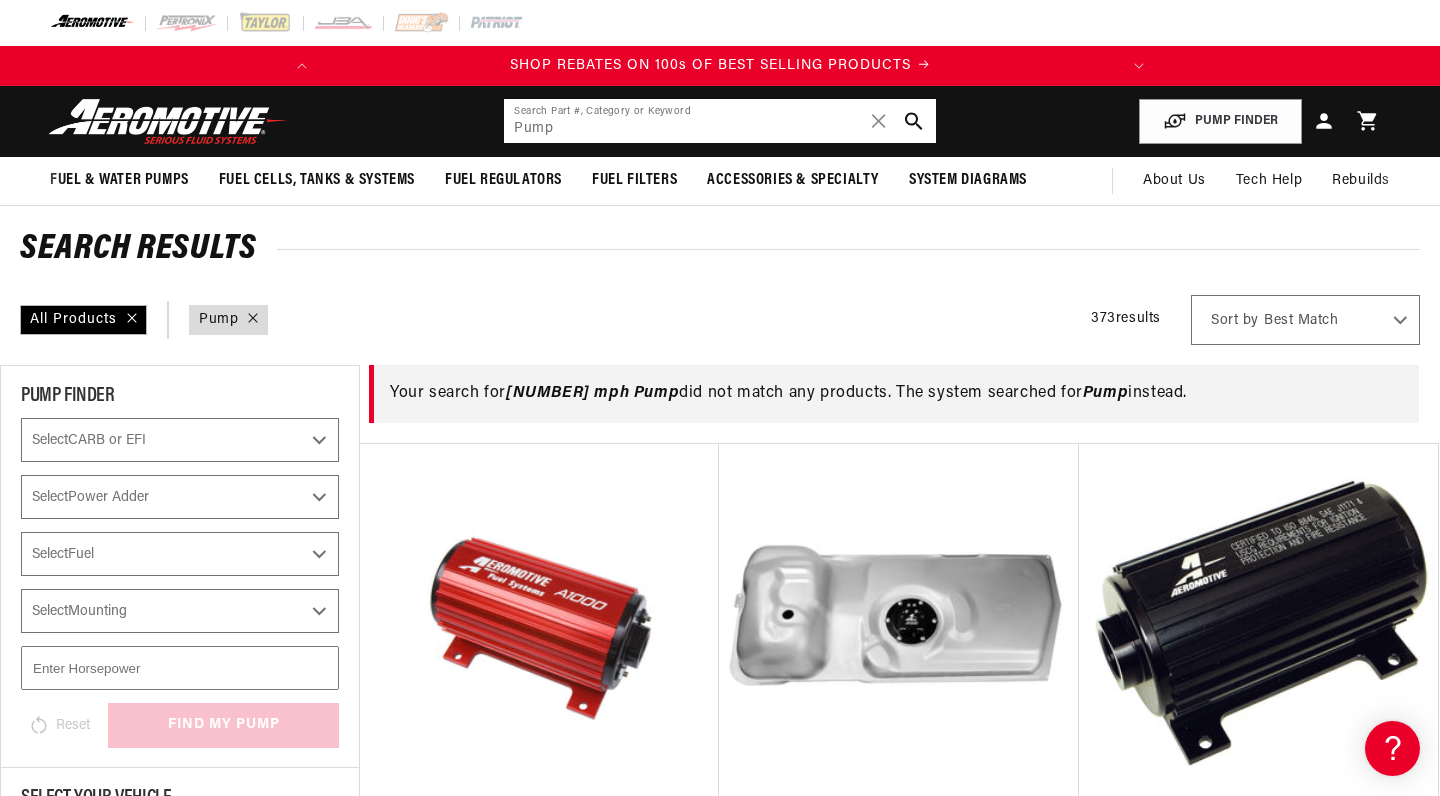 click on "Pump" 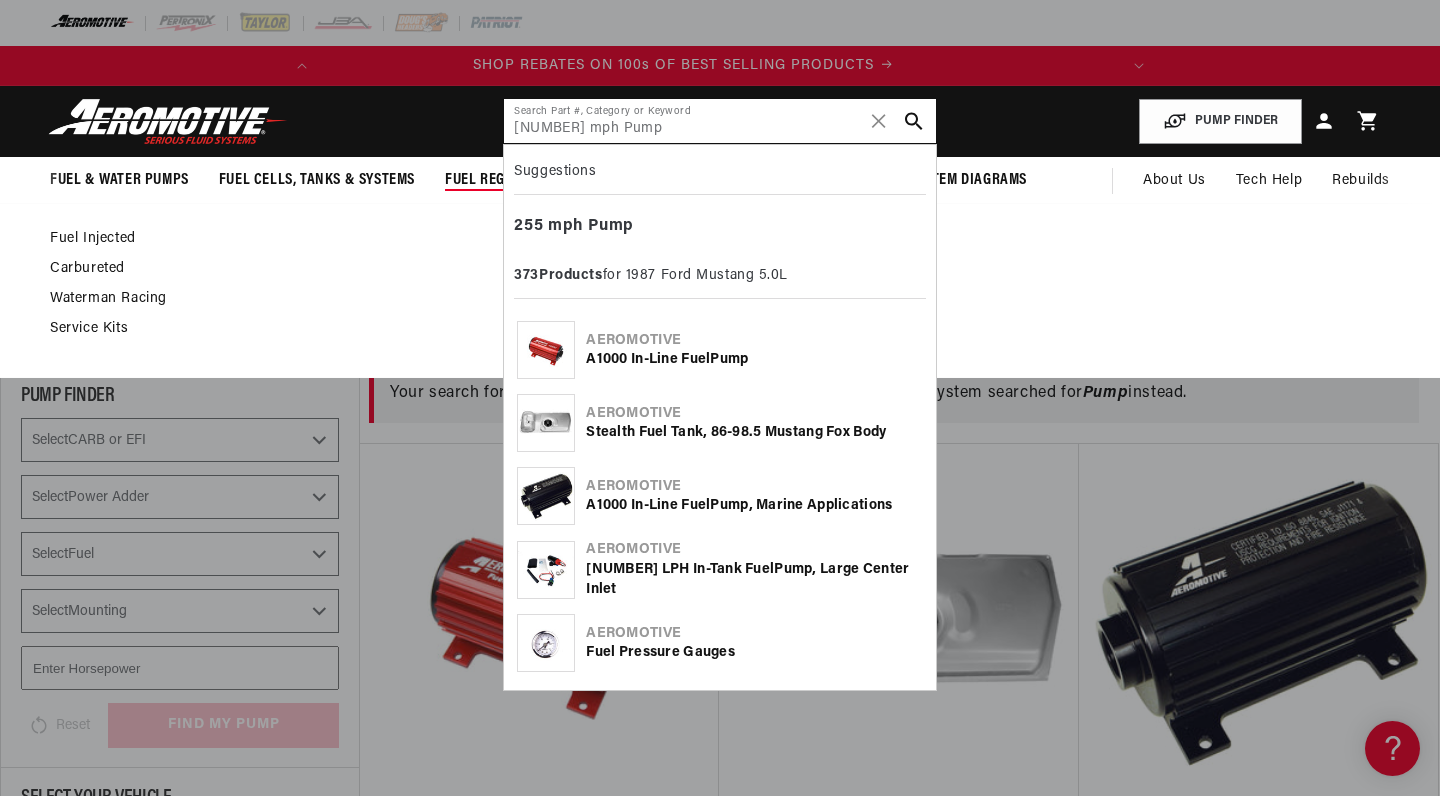 scroll, scrollTop: 0, scrollLeft: 0, axis: both 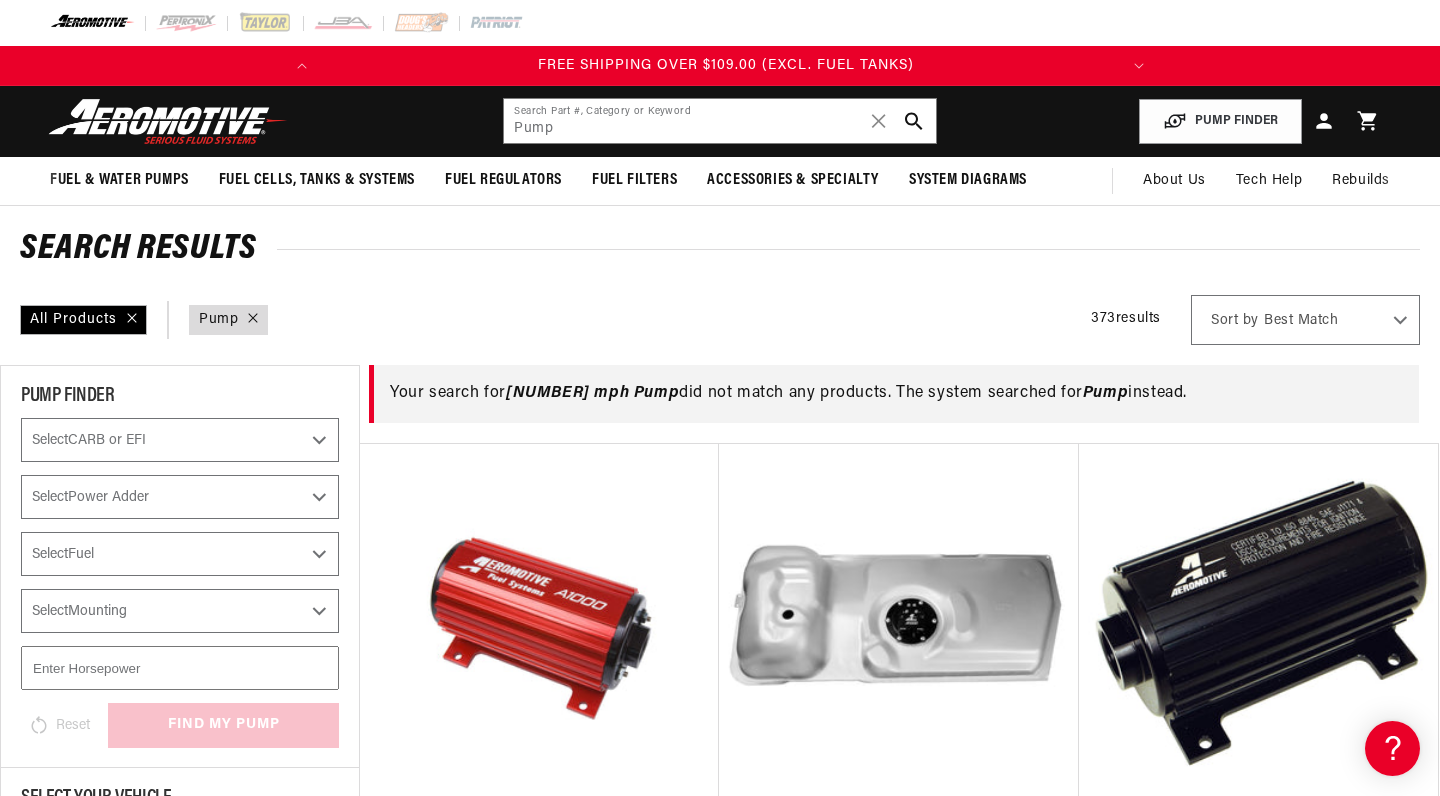 click on "All Products
query :
Pump
373  results
Show Universal Parts
Sort by
Best Match Featured Name, A-Z Name, Z-A Price, Low to High Price, High to Low
Filter By" at bounding box center (720, 320) 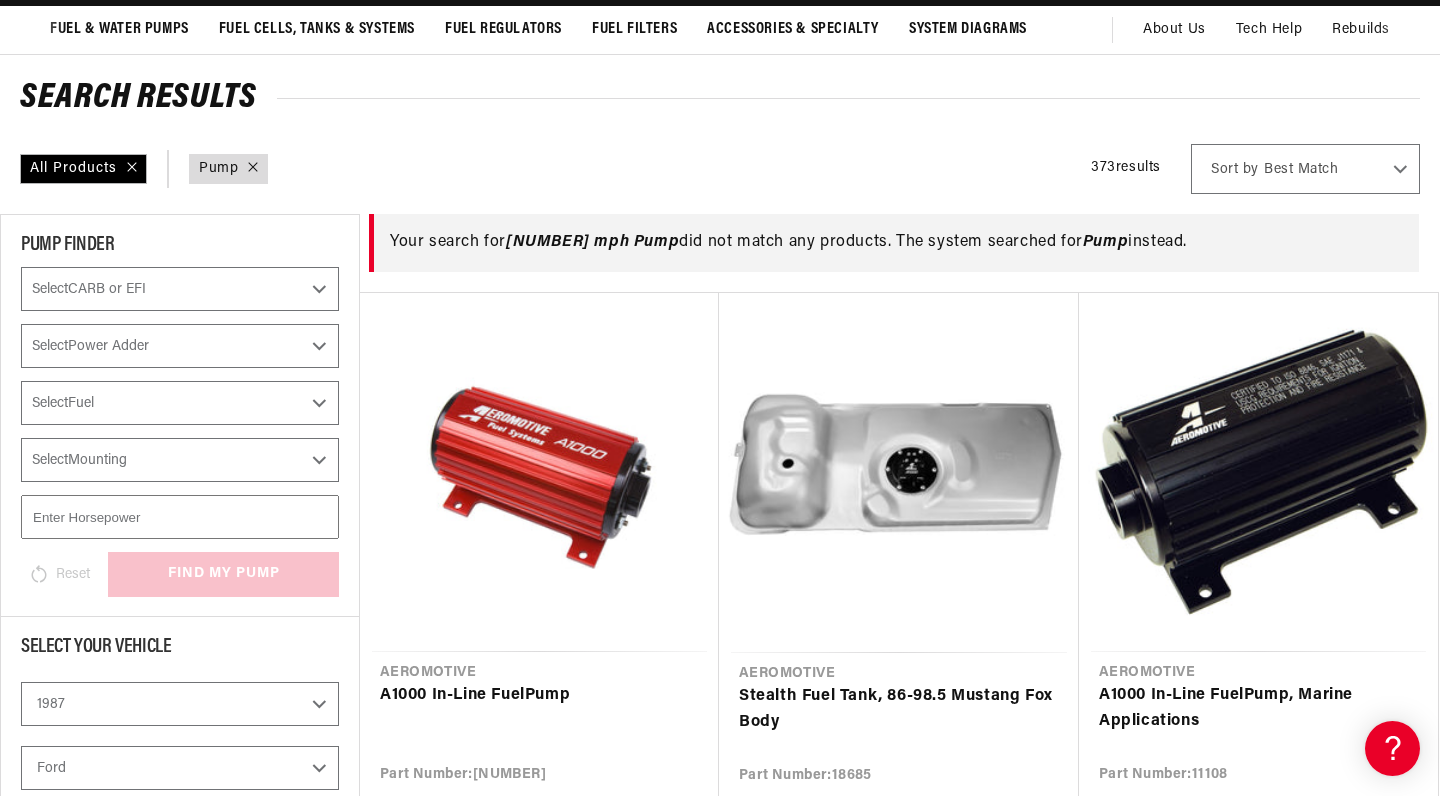 scroll, scrollTop: 166, scrollLeft: 0, axis: vertical 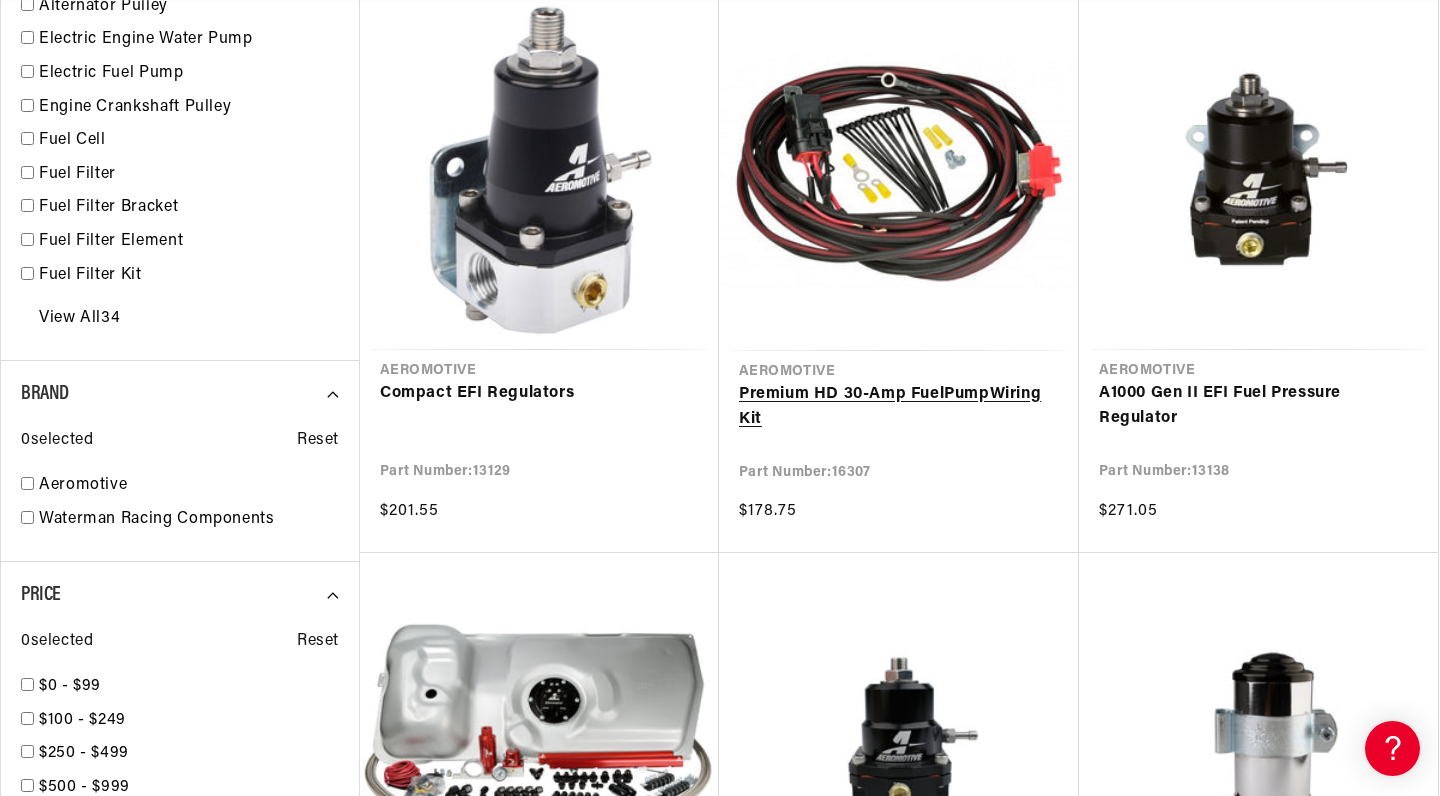 click on "Premium HD 30-Amp Fuel  Pump  Wiring Kit" at bounding box center (899, 407) 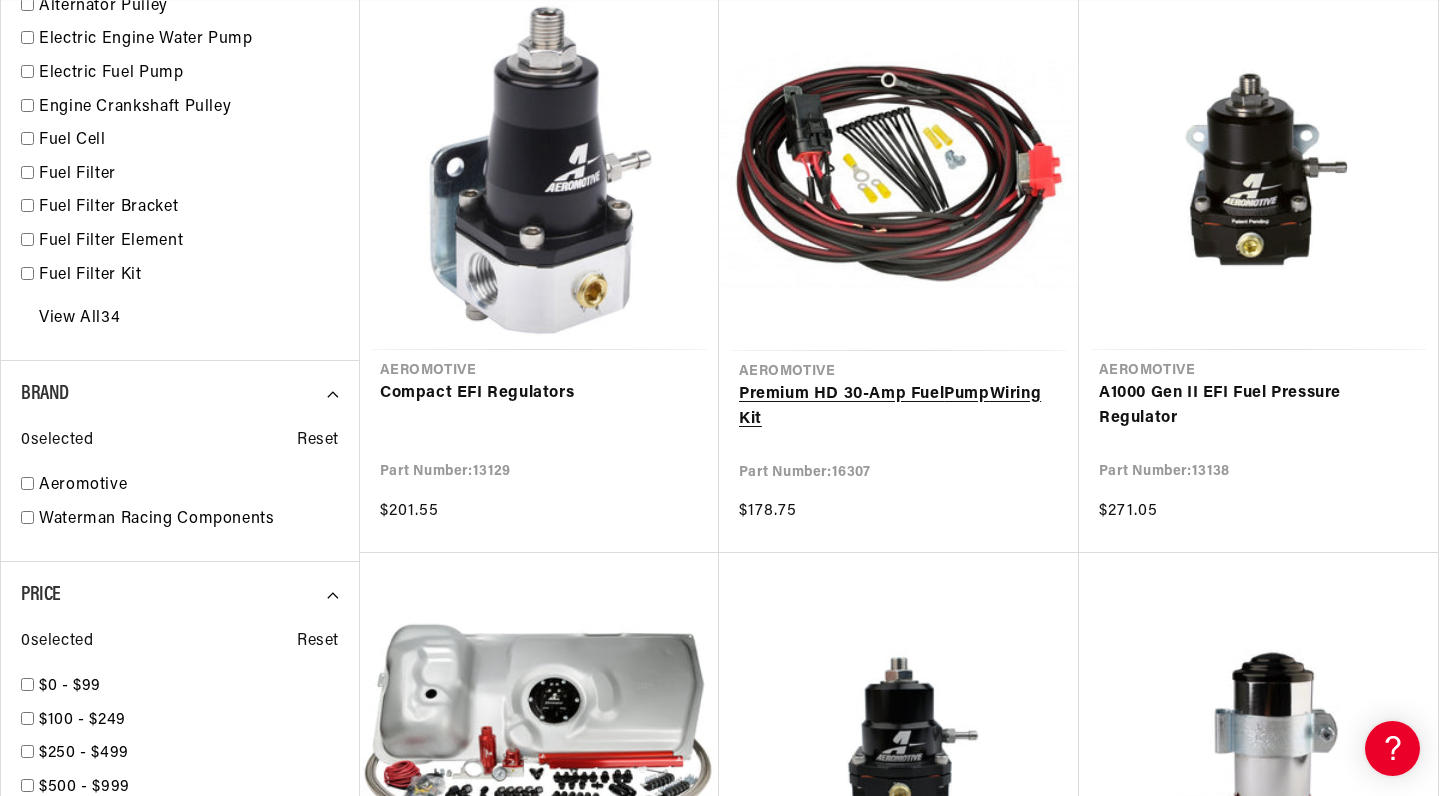 scroll, scrollTop: 0, scrollLeft: 0, axis: both 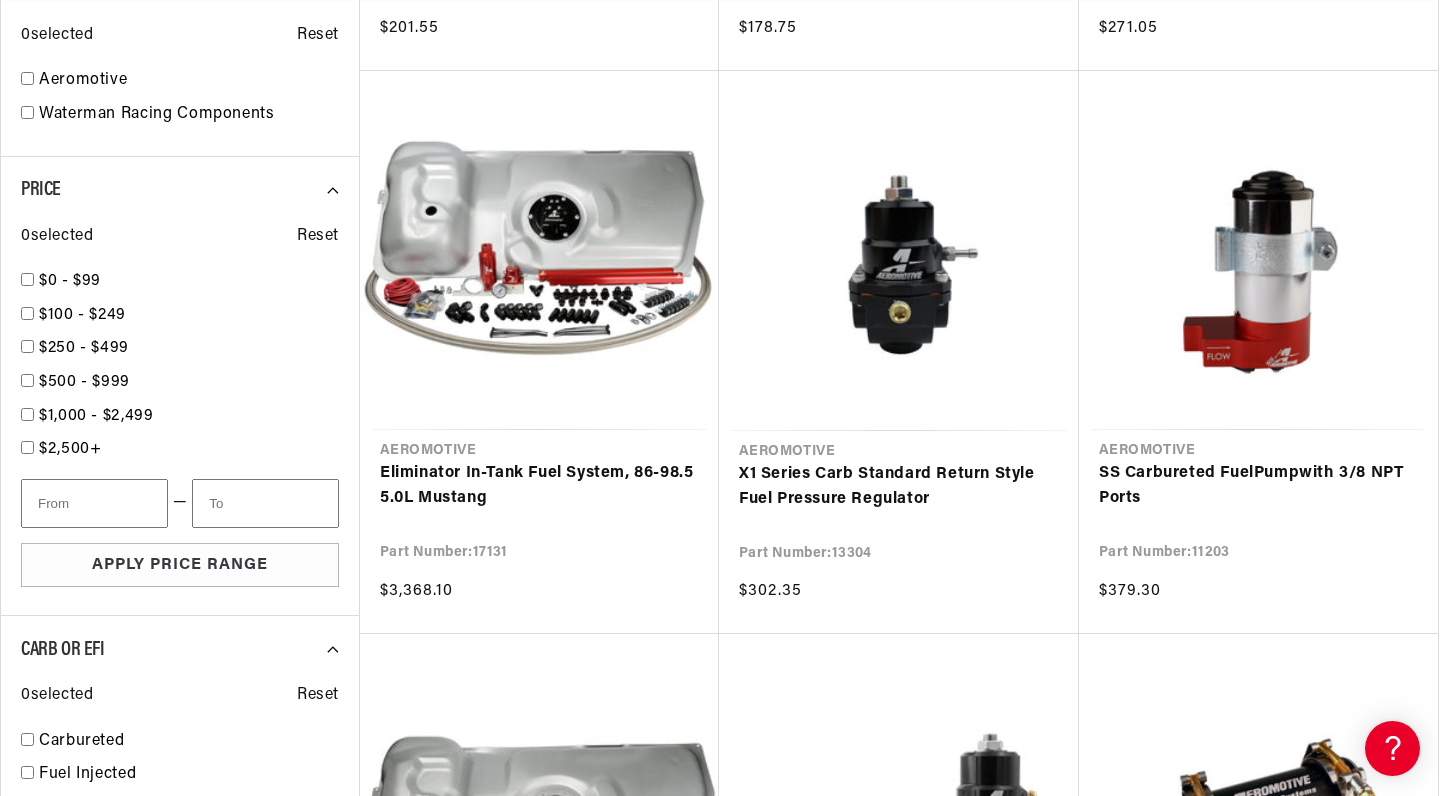 type on "Pump" 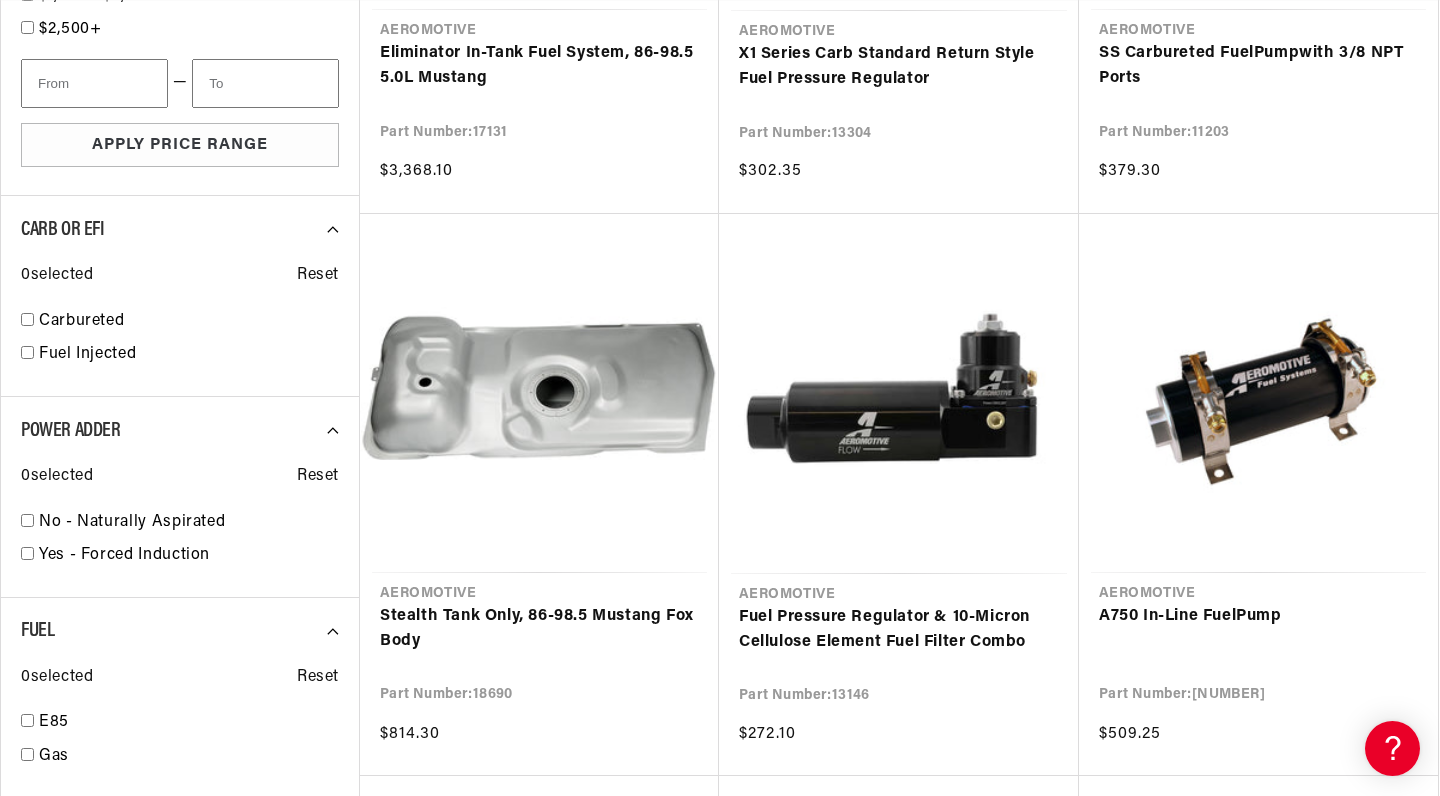 scroll, scrollTop: 2502, scrollLeft: 0, axis: vertical 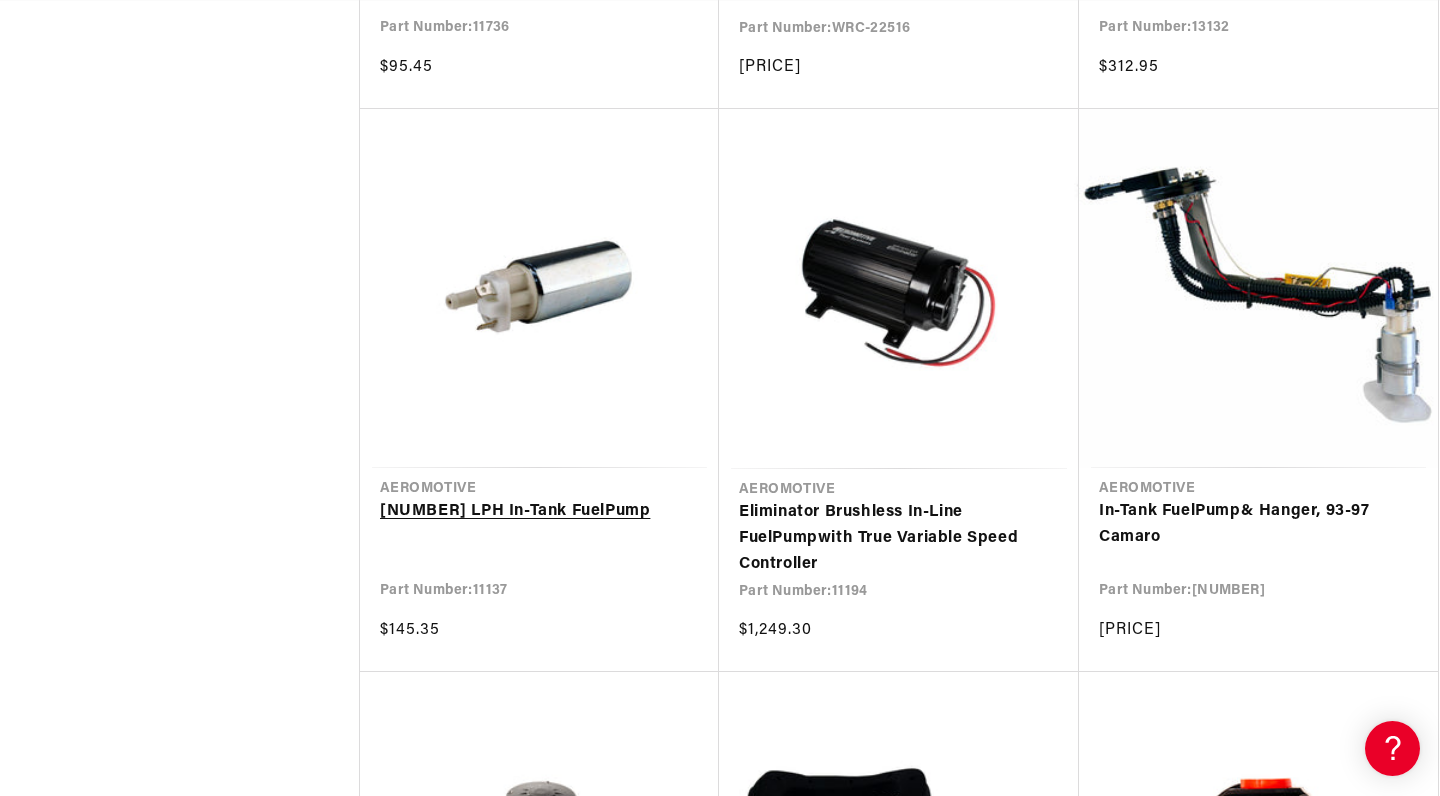 click on "200 LPH In-Tank Fuel  Pump" at bounding box center [539, 512] 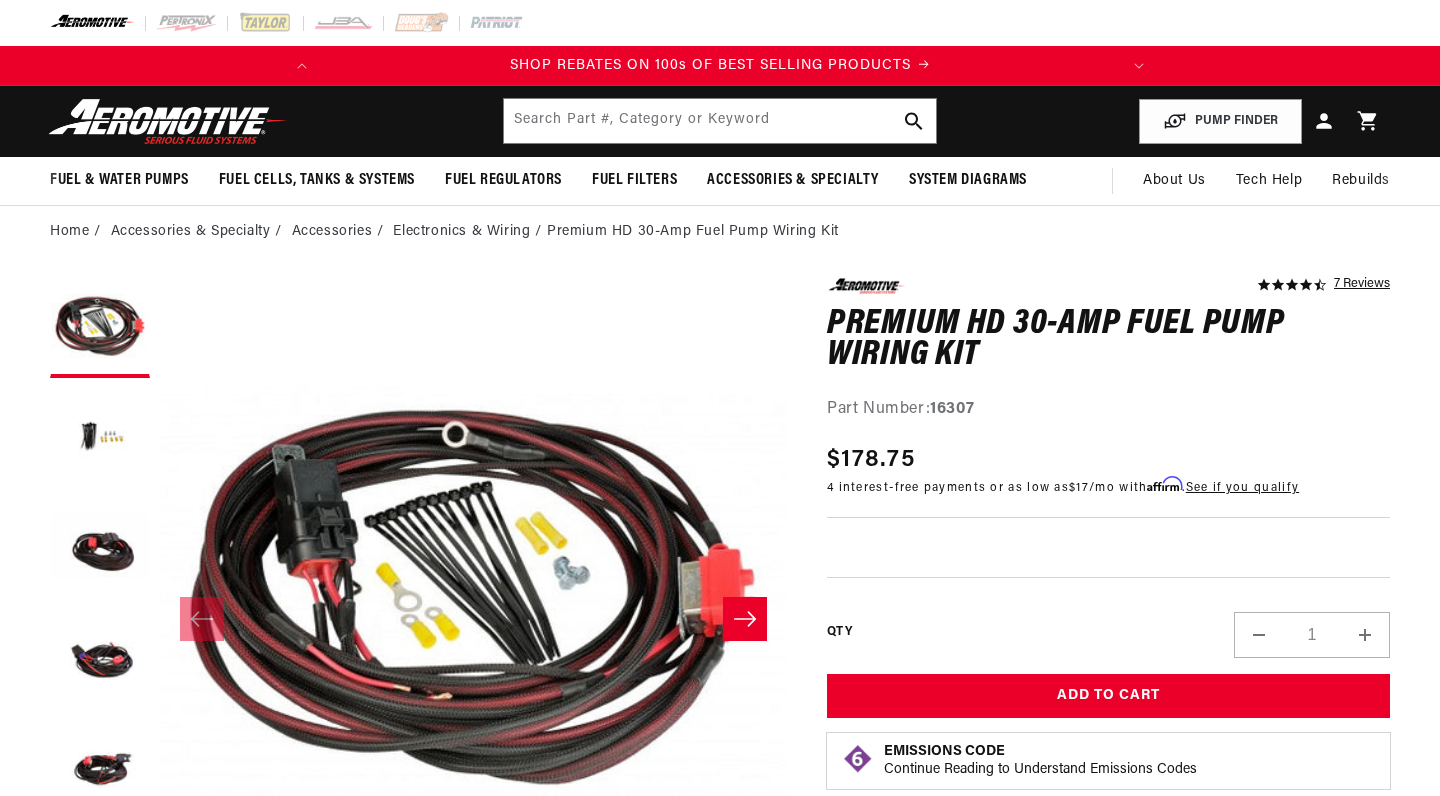 scroll, scrollTop: 0, scrollLeft: 0, axis: both 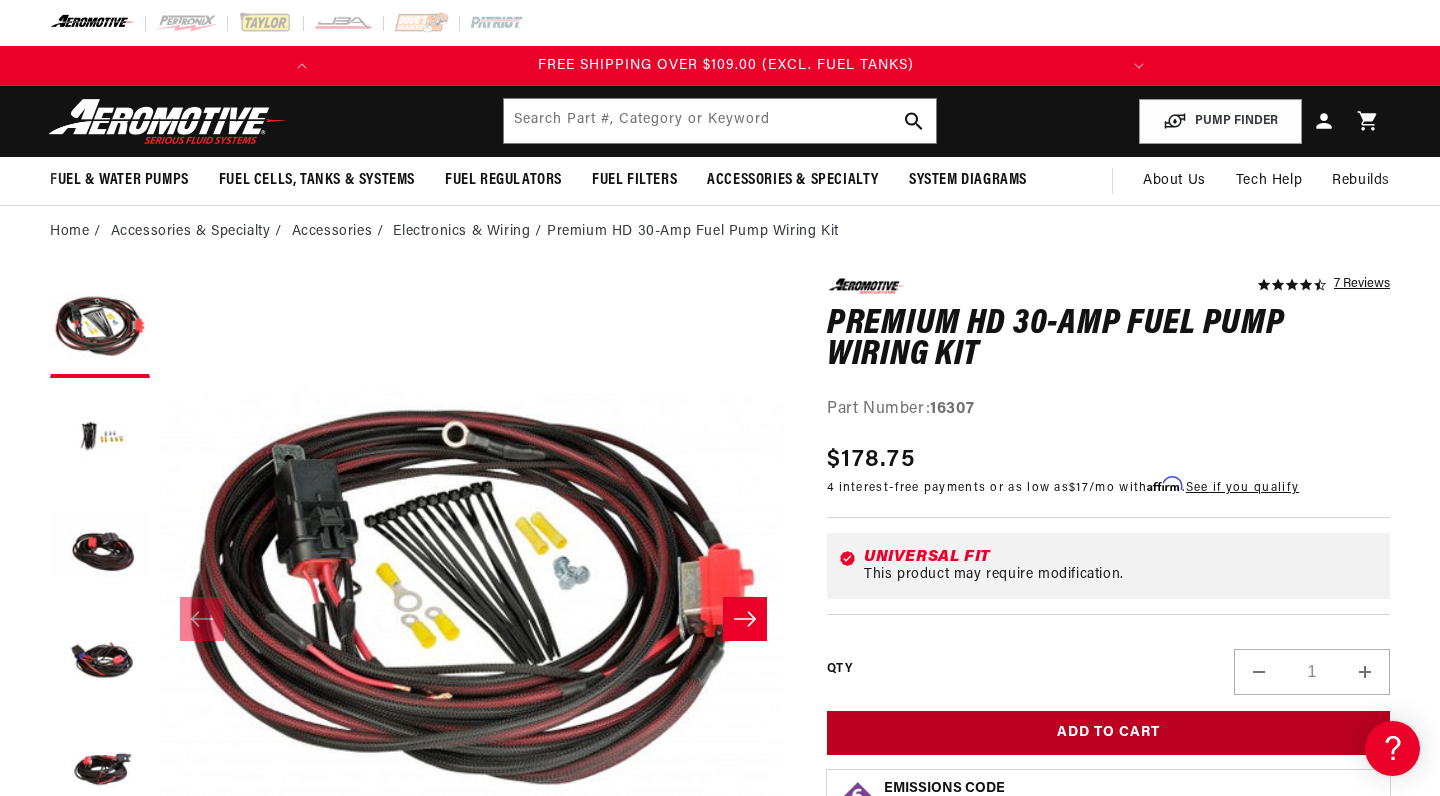 click on "Add to Cart" at bounding box center (1108, 733) 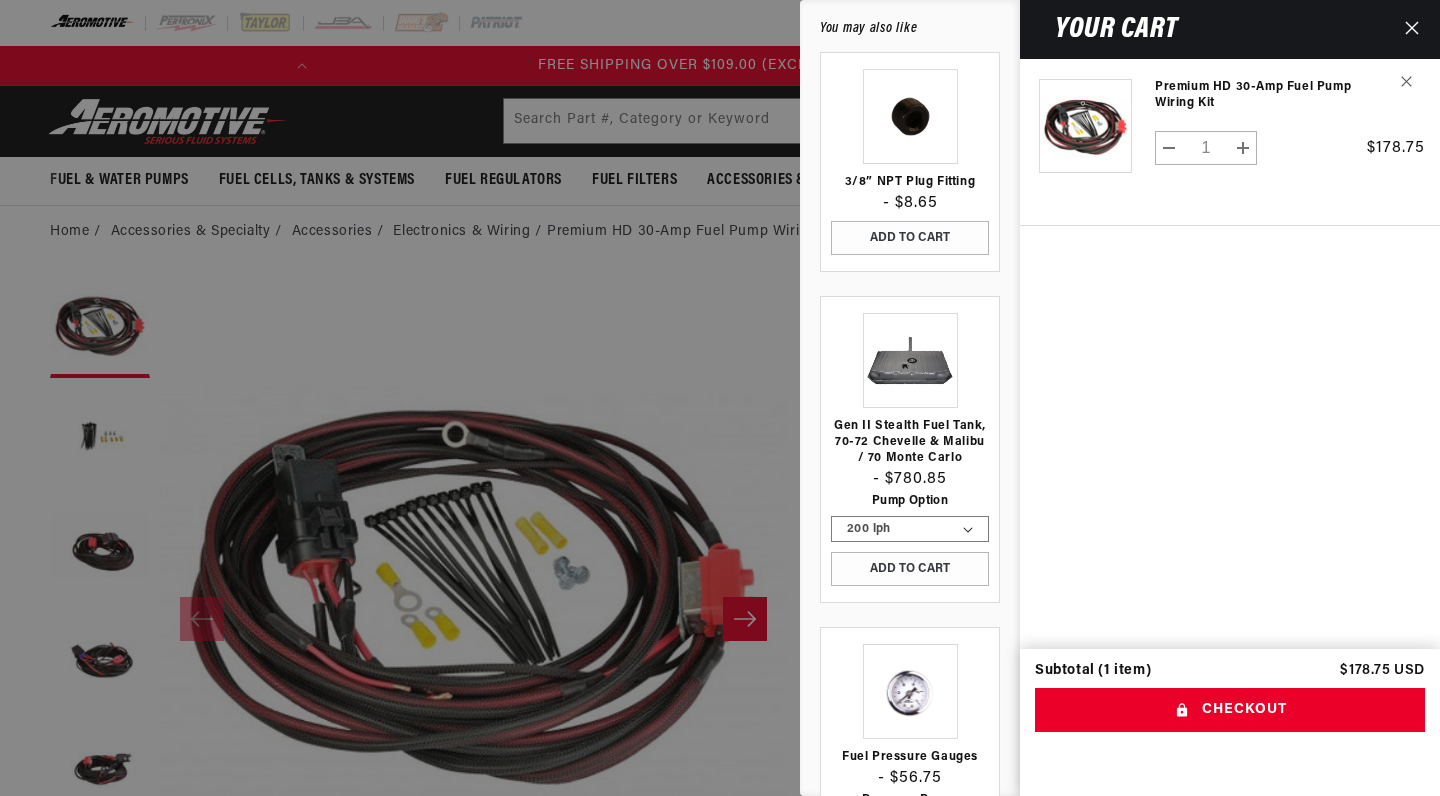 click at bounding box center (720, 398) 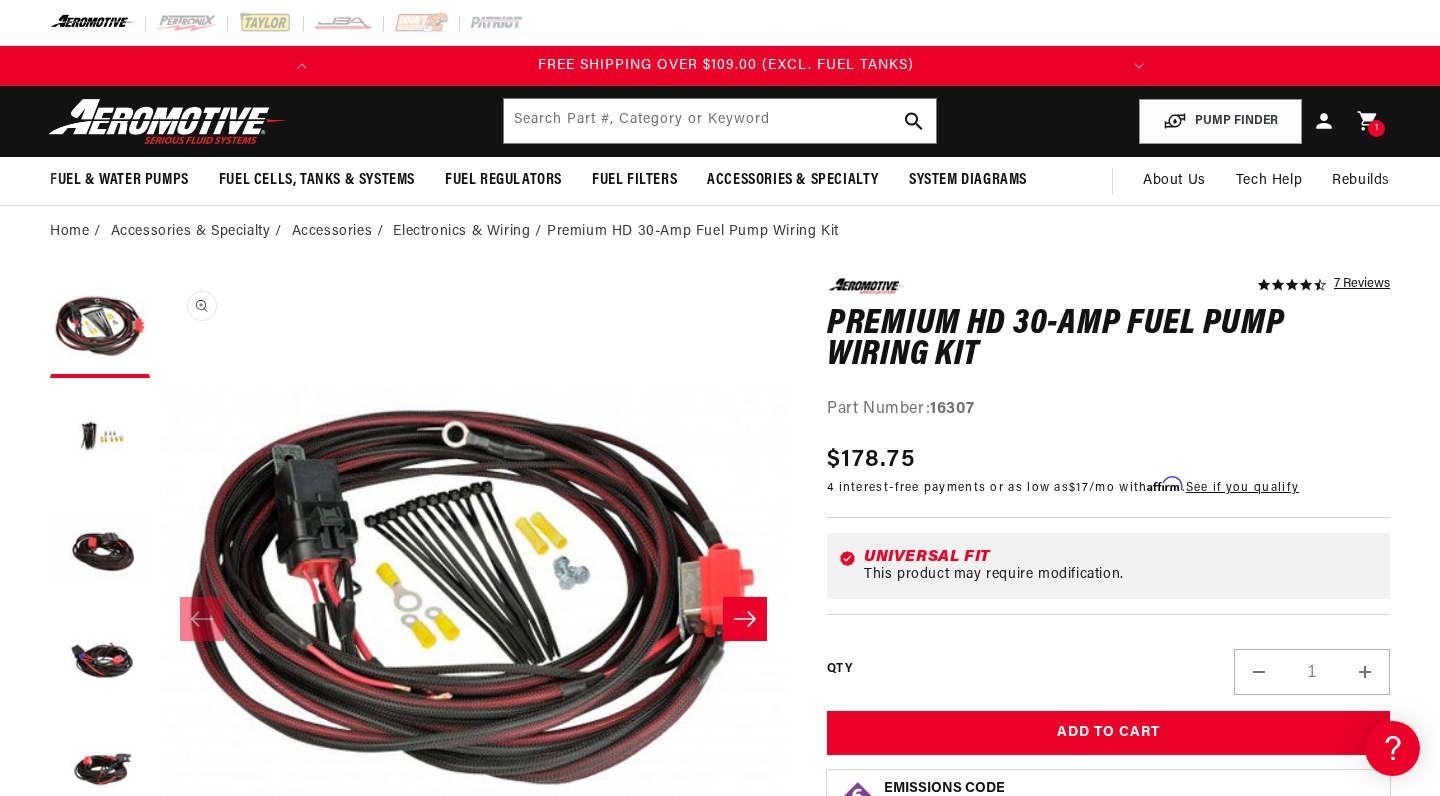 scroll, scrollTop: 206, scrollLeft: 0, axis: vertical 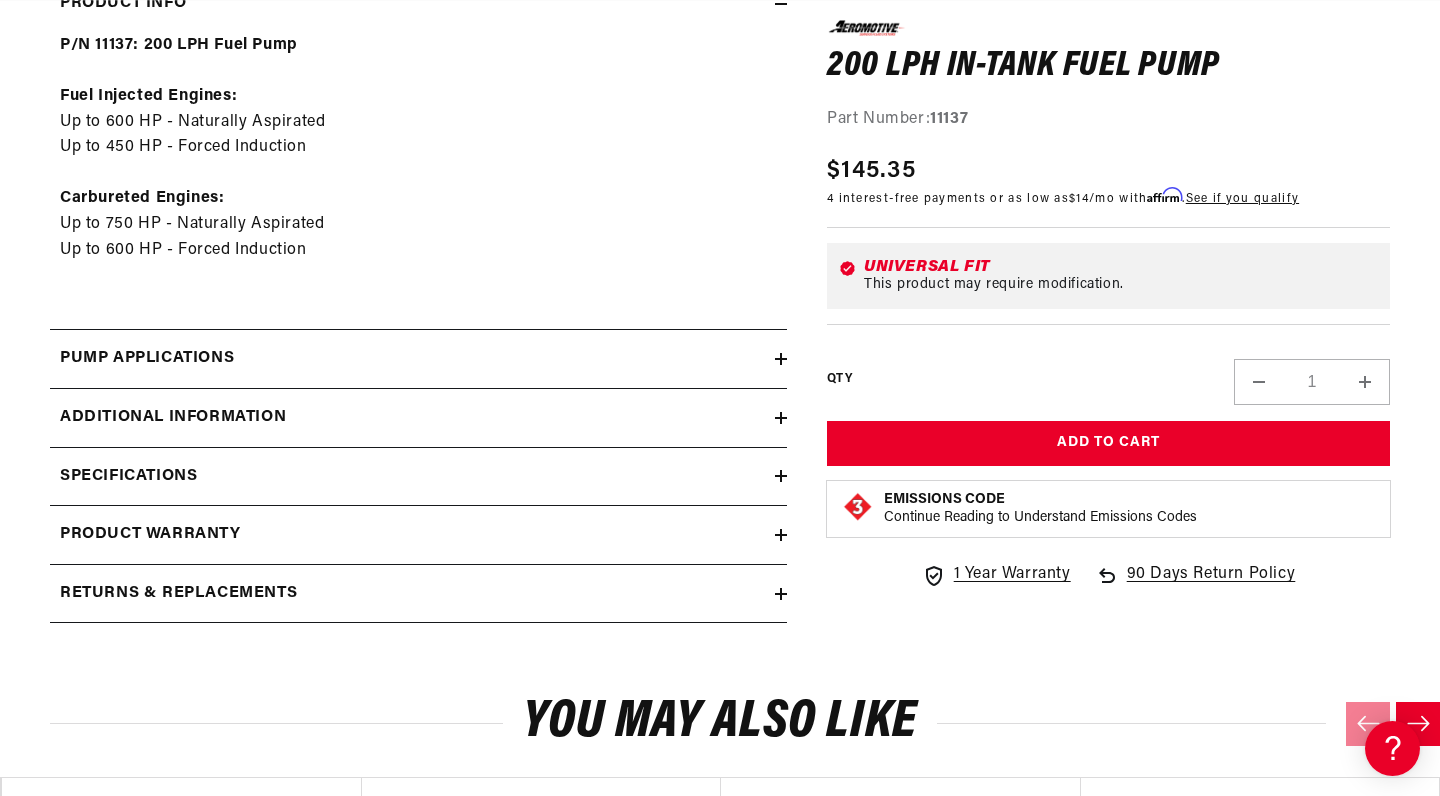 click on "Pump Applications" at bounding box center [412, 359] 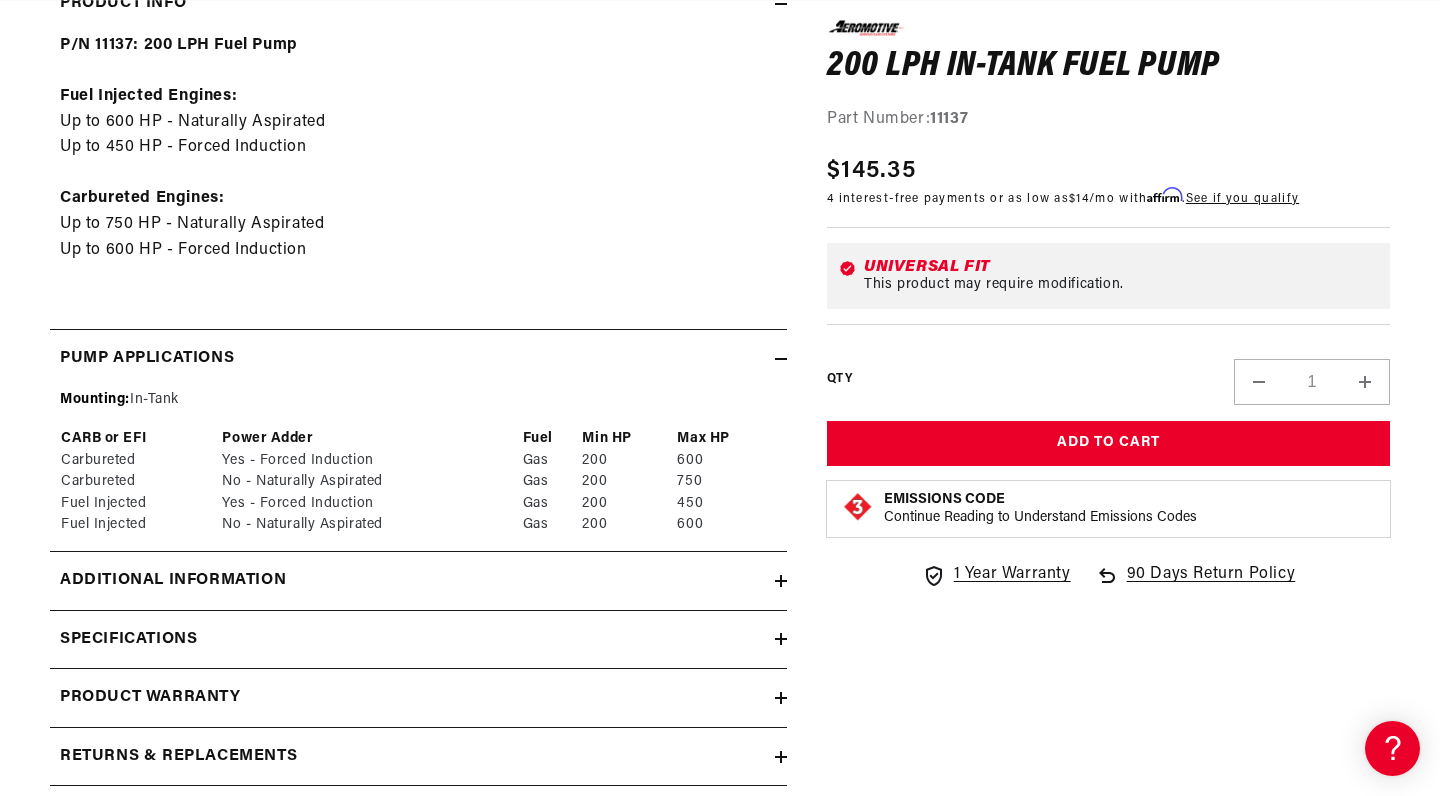 scroll, scrollTop: 0, scrollLeft: 791, axis: horizontal 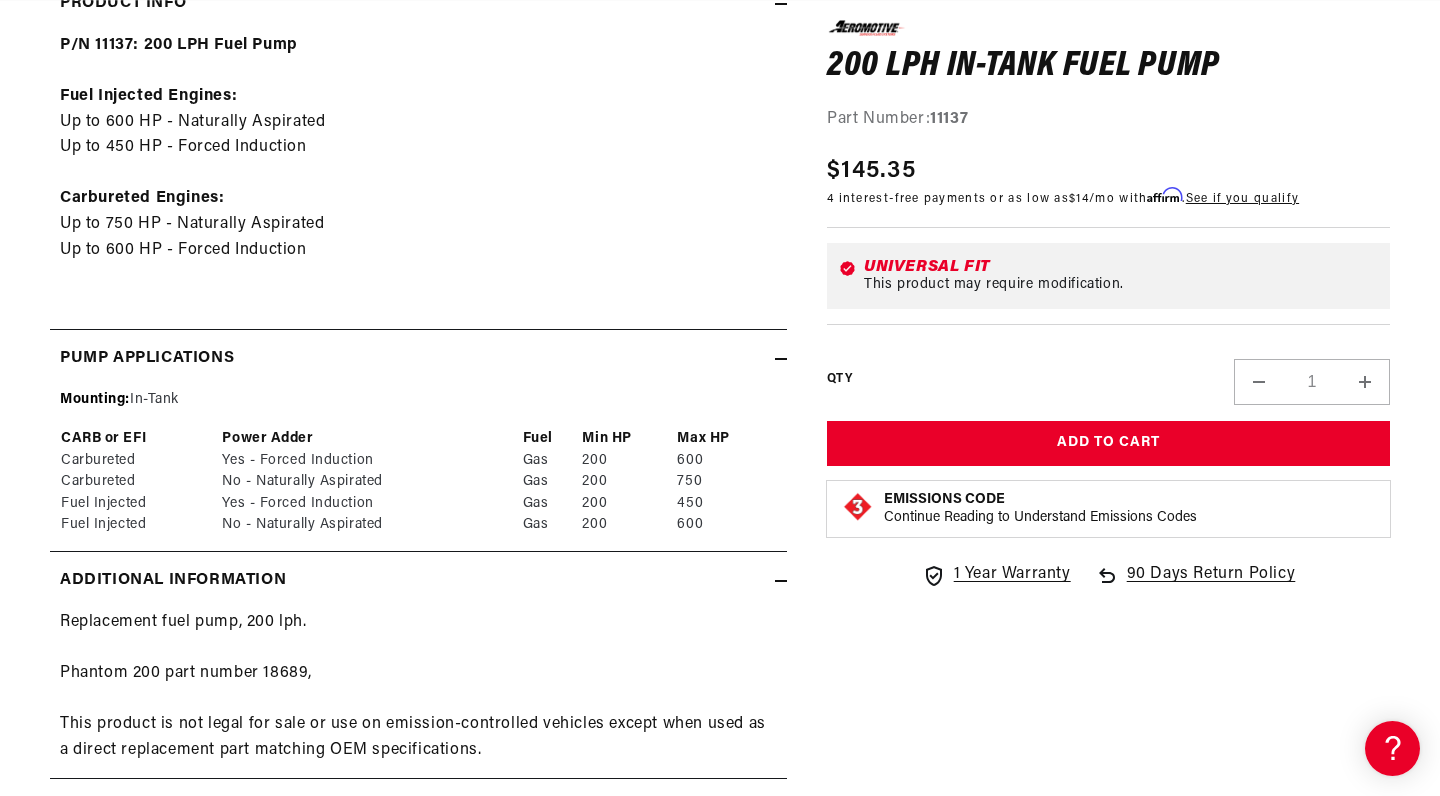 click on "0.0 star rating      Write a review
200 LPH In-Tank Fuel Pump
200 LPH In-Tank Fuel Pump
0.0 star rating      Write a review
Part Number:  11137
Regular price
$145.35
Sale price
$145.35
Regular price
Unit price
/
per
4 interest-free payments or as low as  $14 /mo with  Affirm .  See if you qualify
Does This part fit My vehicle?
Verify" at bounding box center (1088, 114) 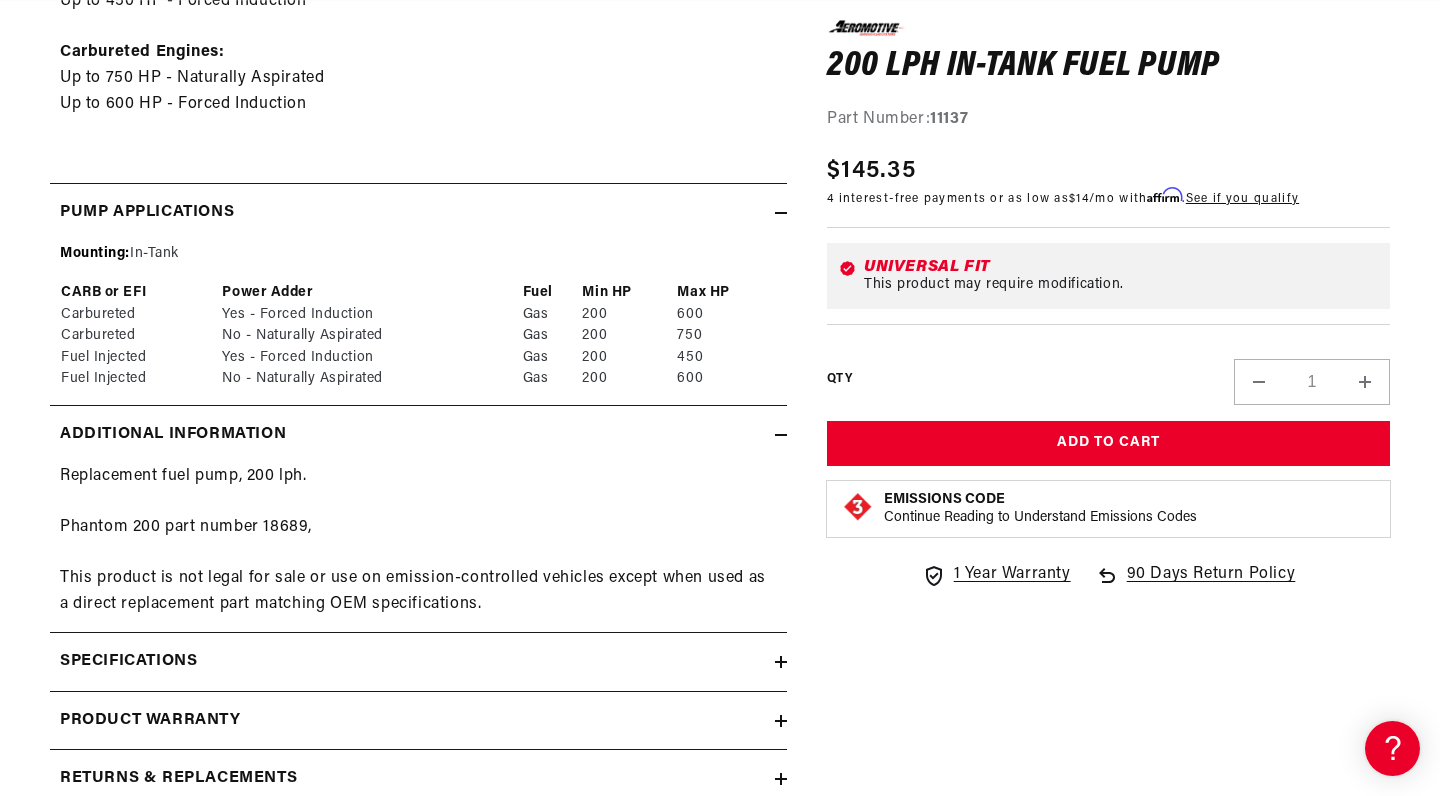 scroll, scrollTop: 1181, scrollLeft: 0, axis: vertical 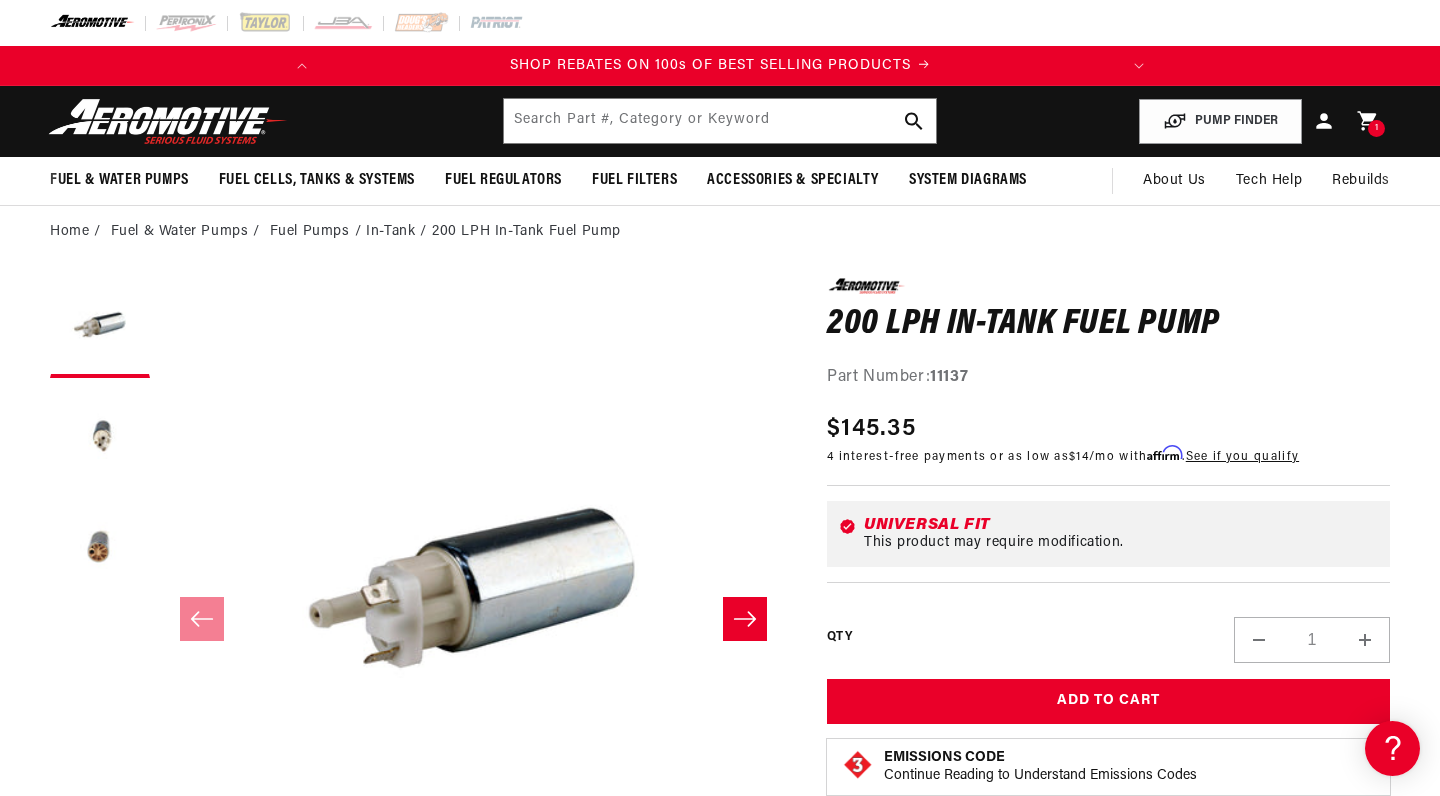 click on "200 LPH In-Tank Fuel Pump" at bounding box center (1108, 325) 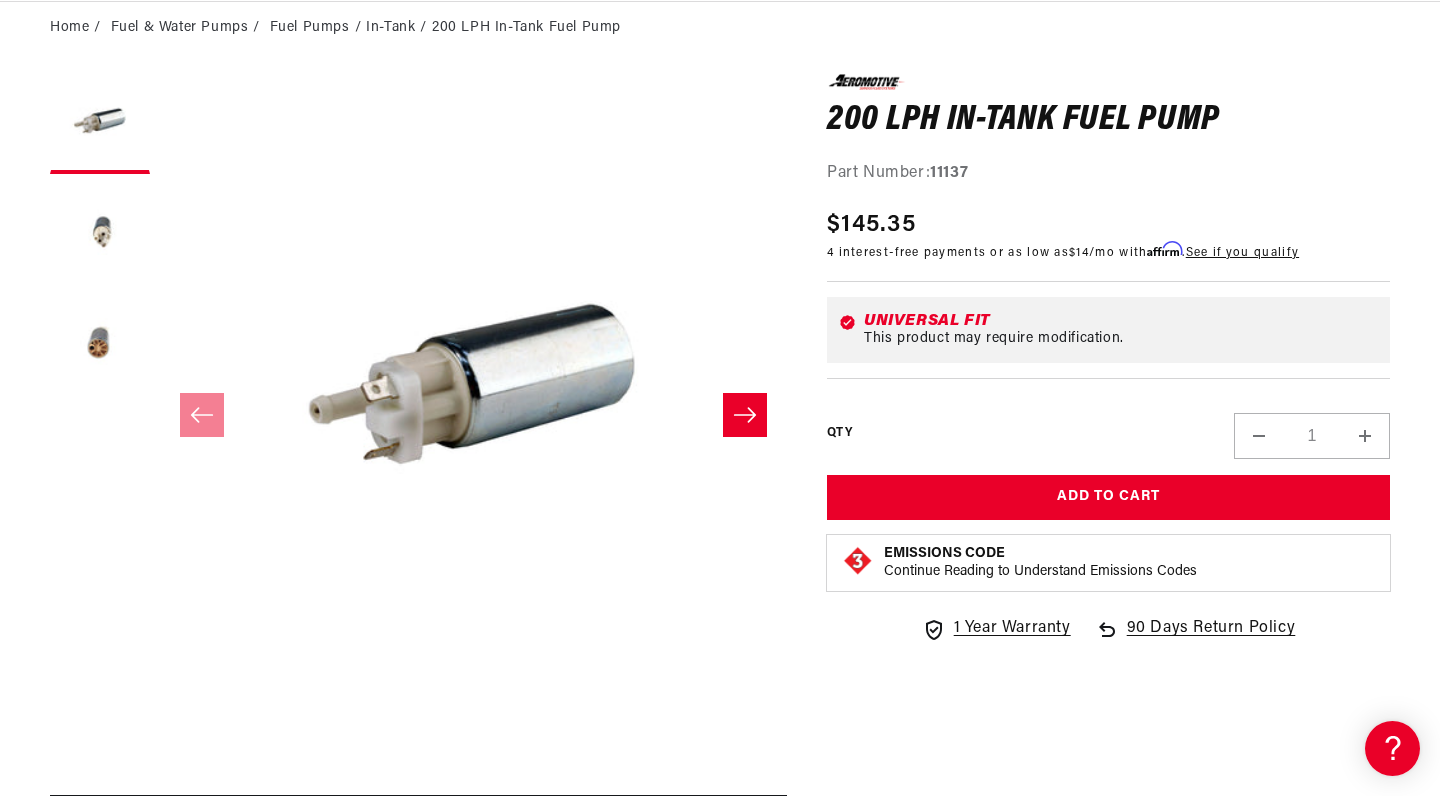 scroll, scrollTop: 234, scrollLeft: 0, axis: vertical 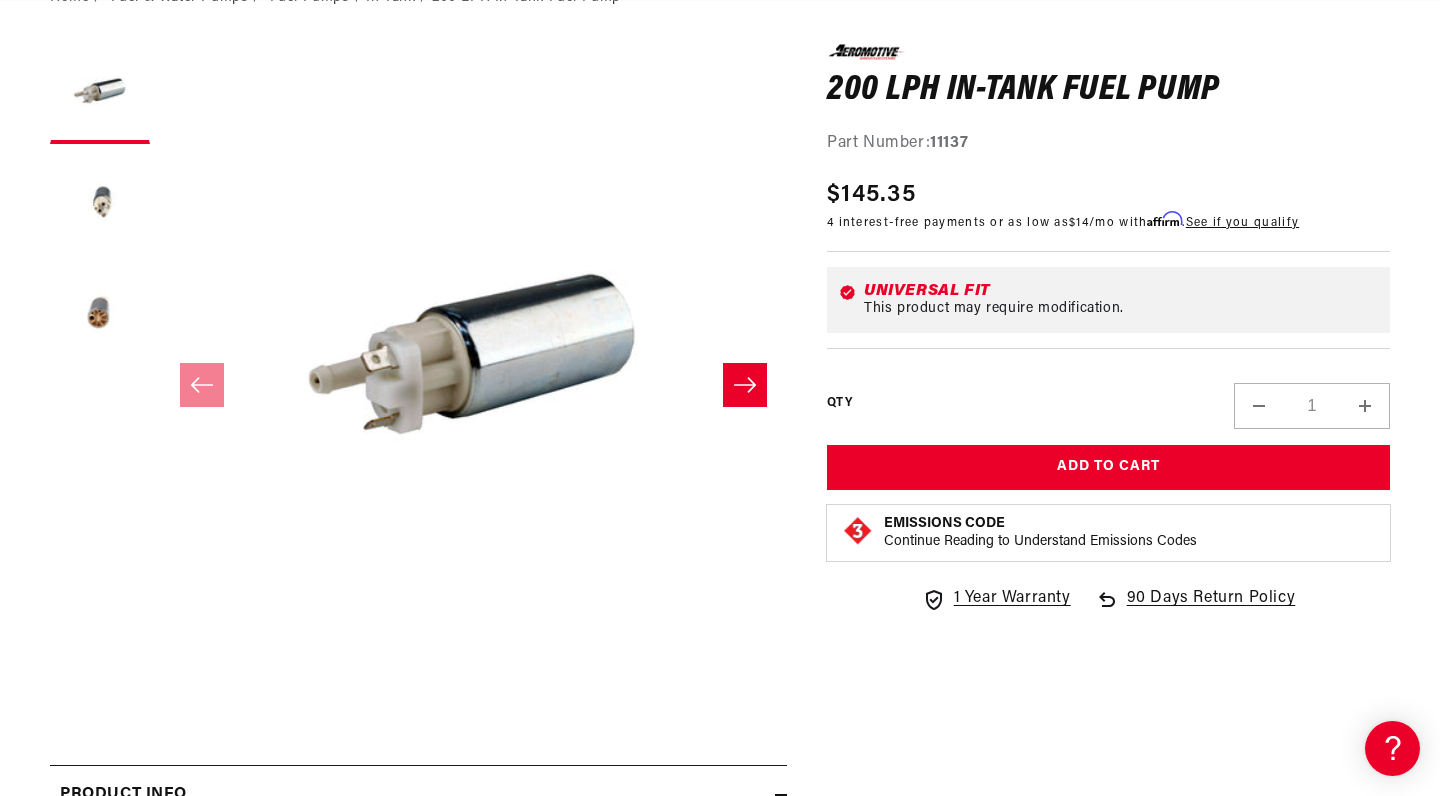 click 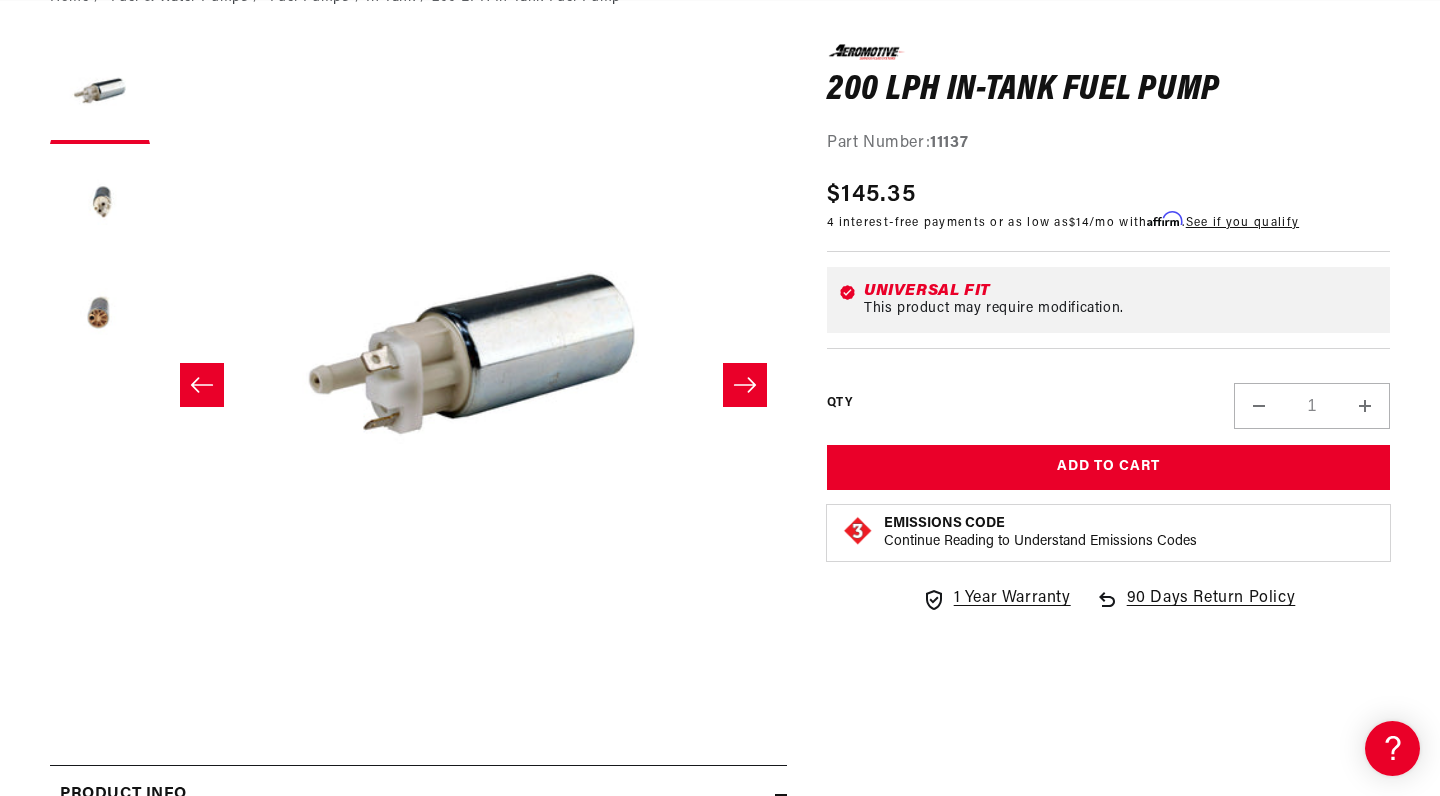 scroll, scrollTop: 0, scrollLeft: 627, axis: horizontal 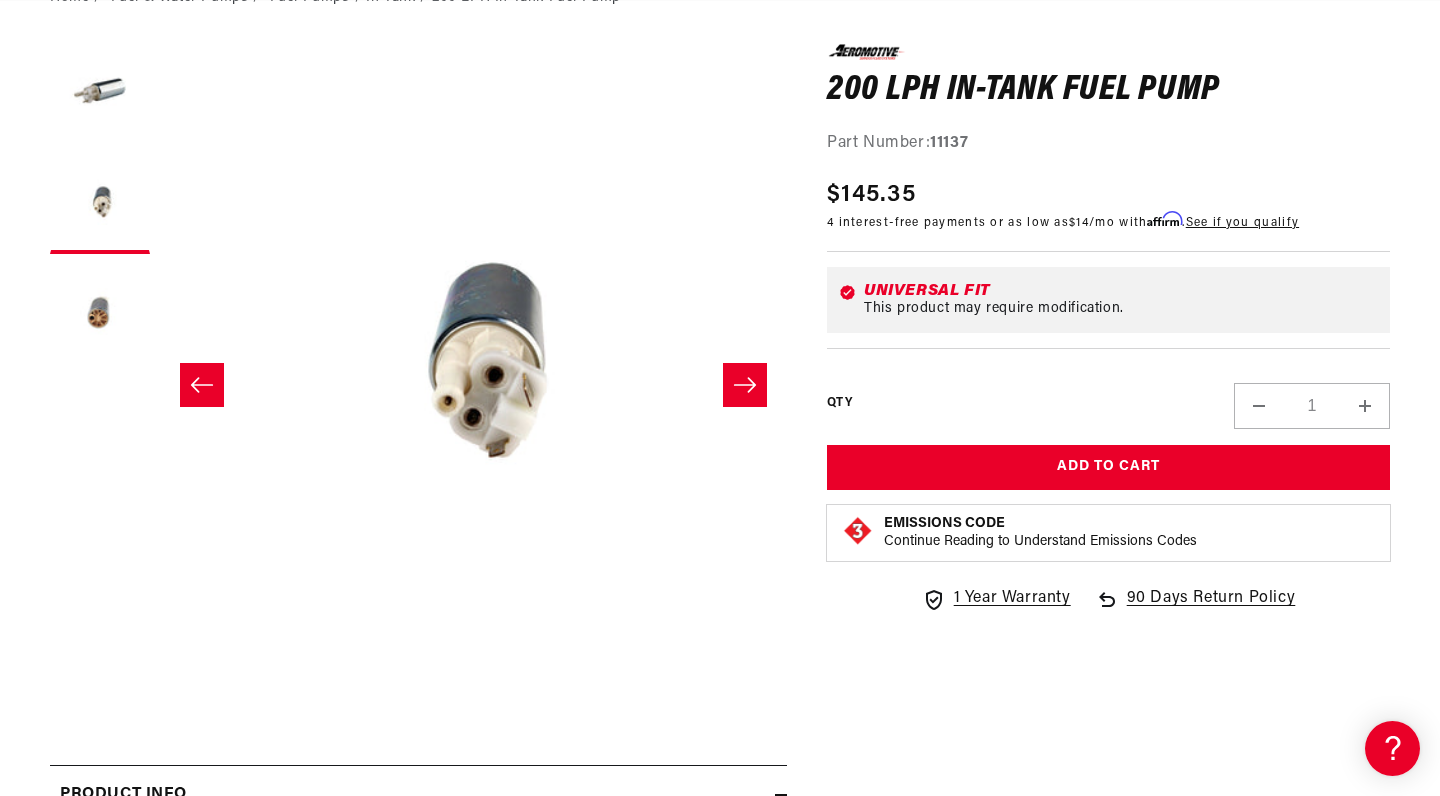 click 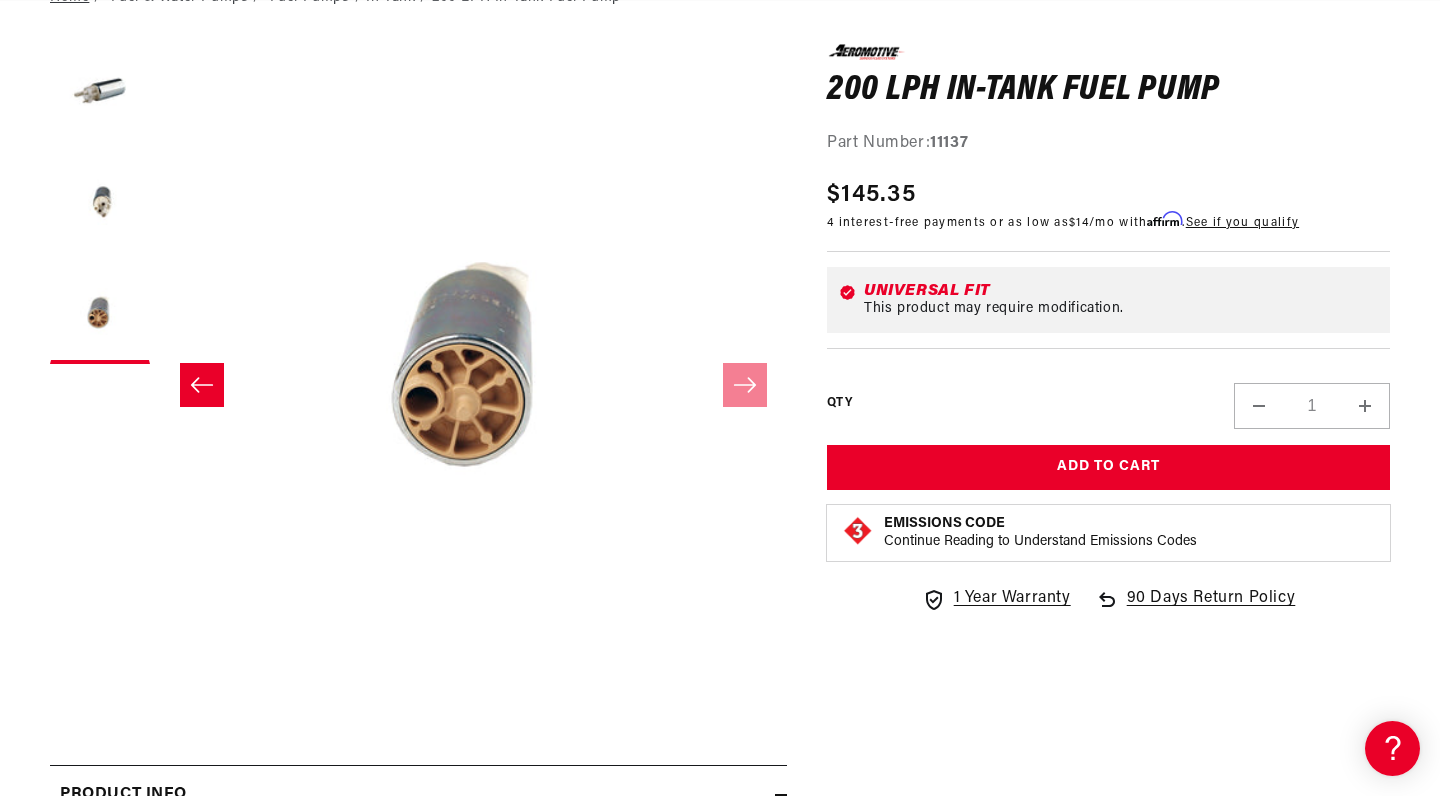 scroll, scrollTop: 0, scrollLeft: 0, axis: both 